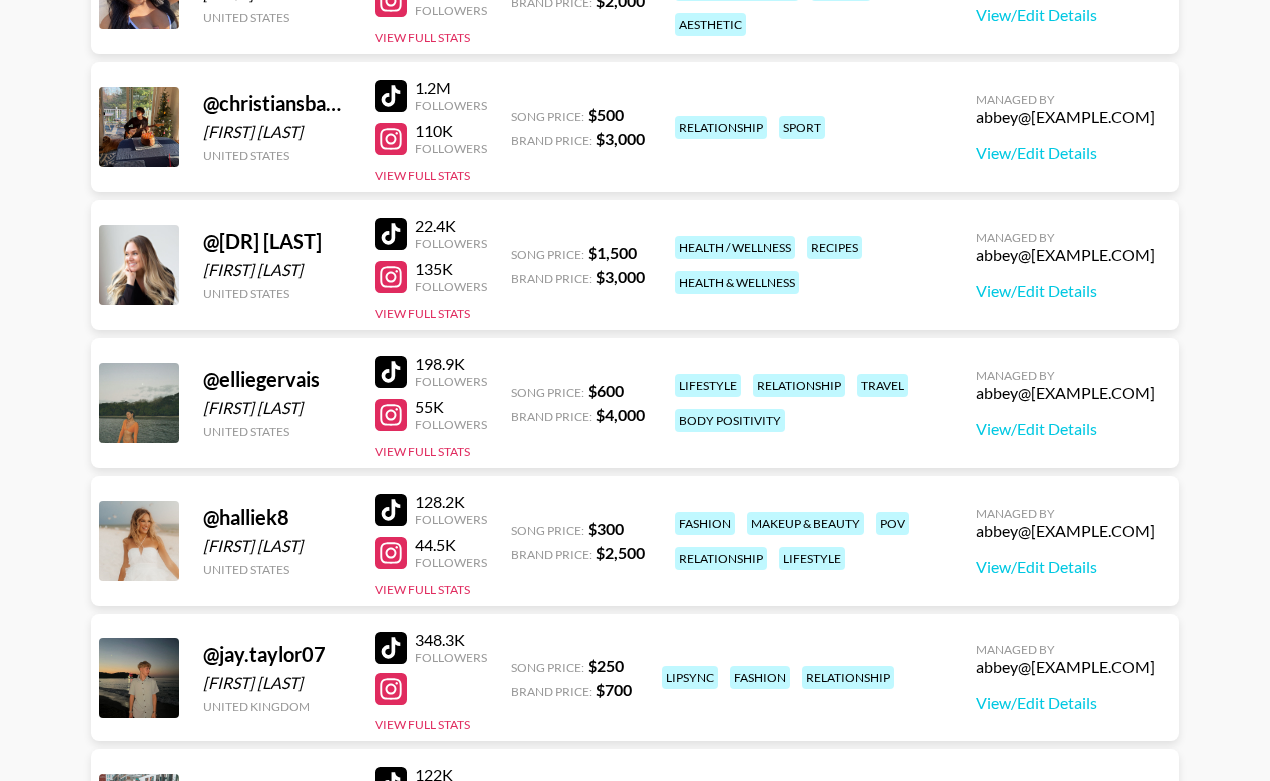 scroll, scrollTop: 522, scrollLeft: 0, axis: vertical 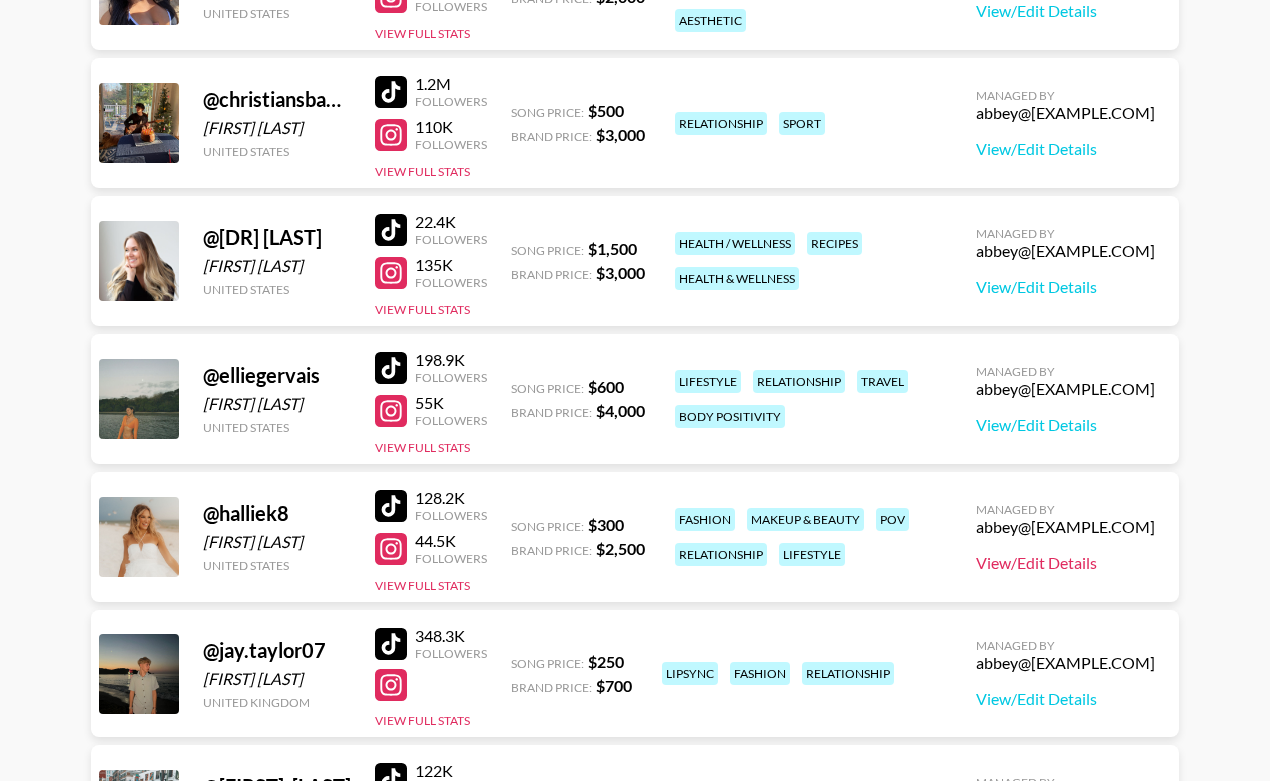 click on "View/Edit Details" at bounding box center [1065, 563] 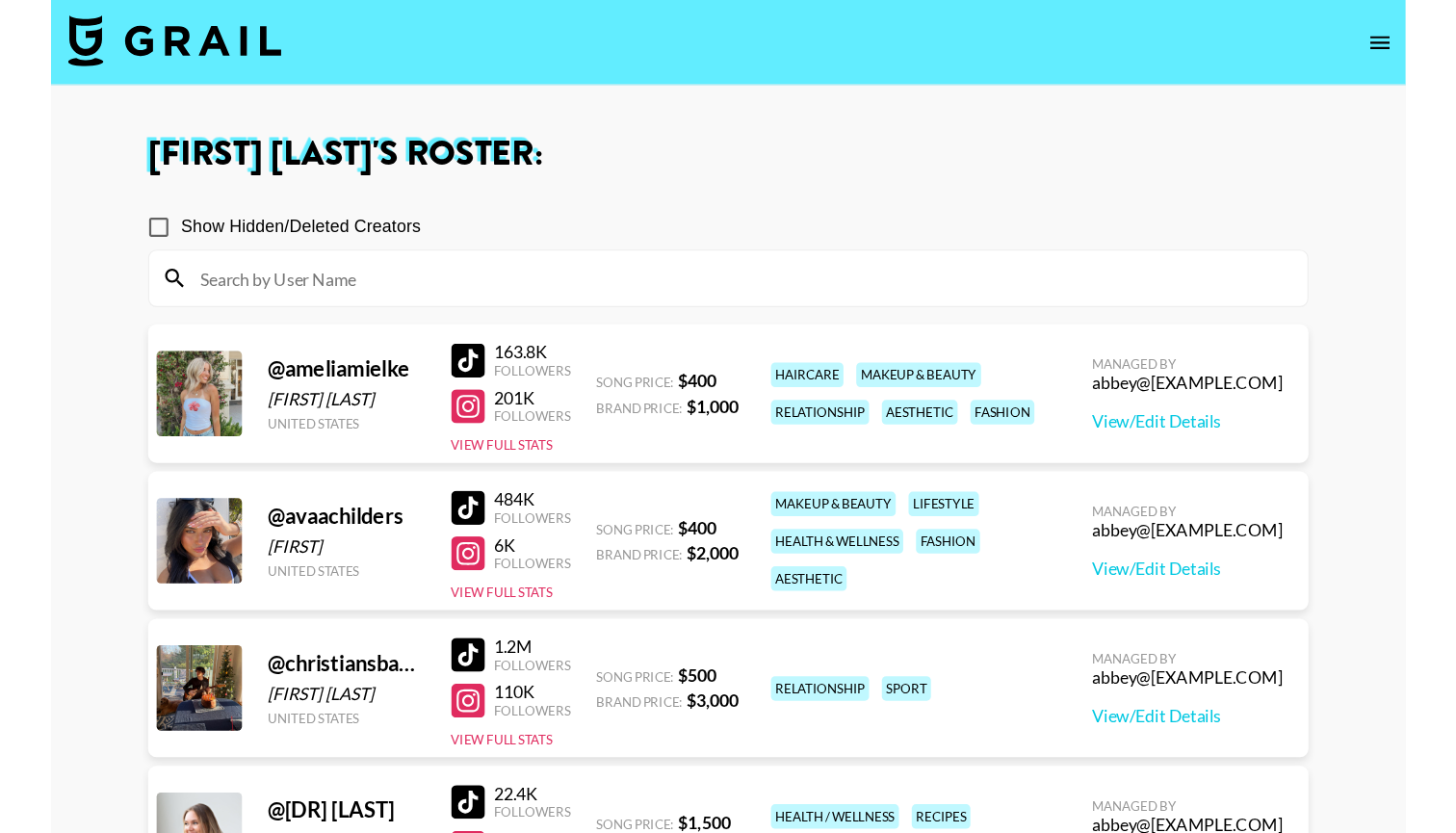 scroll, scrollTop: 0, scrollLeft: 0, axis: both 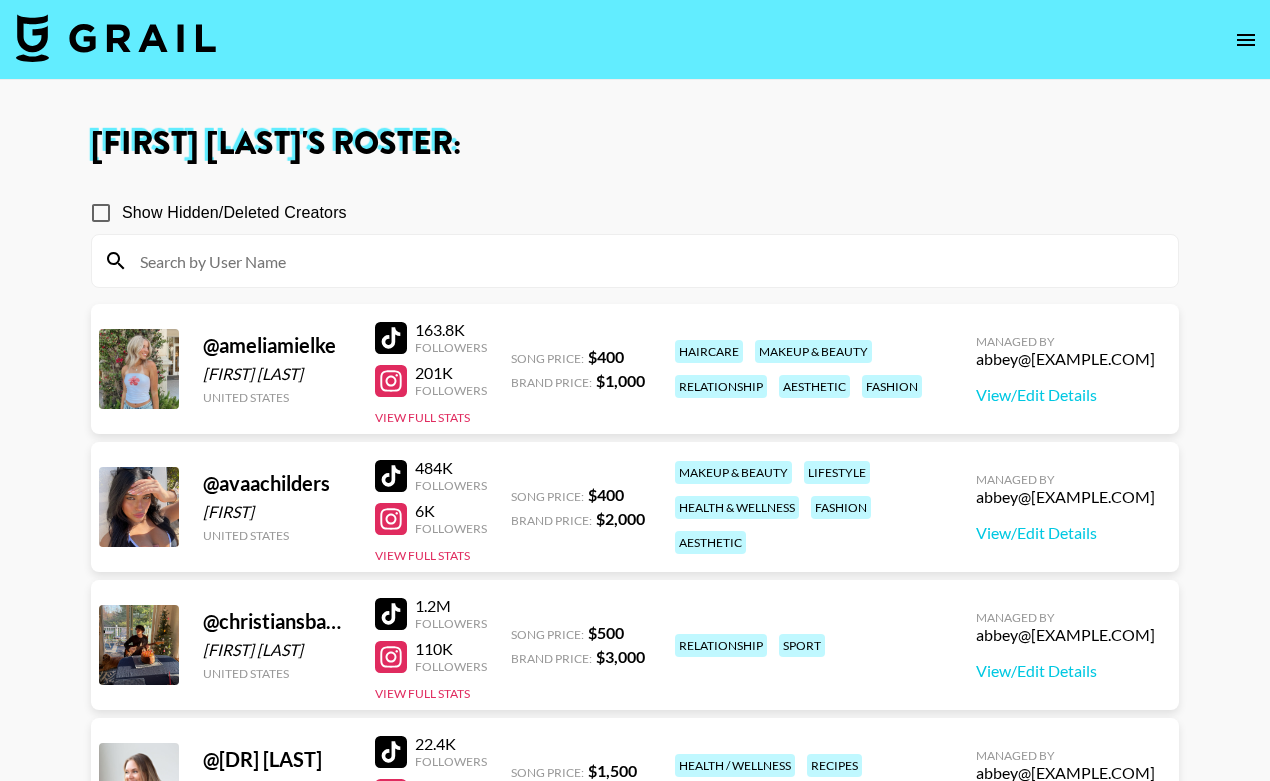 click 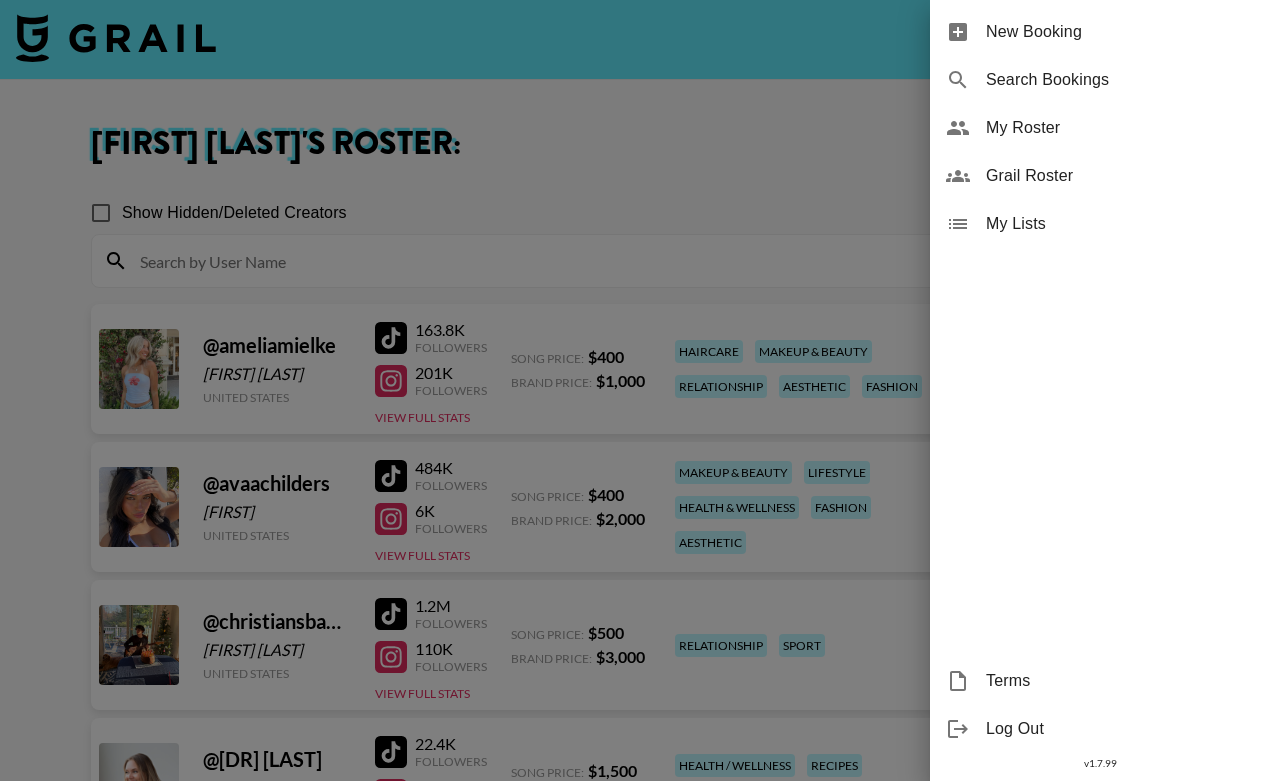 click at bounding box center [635, 390] 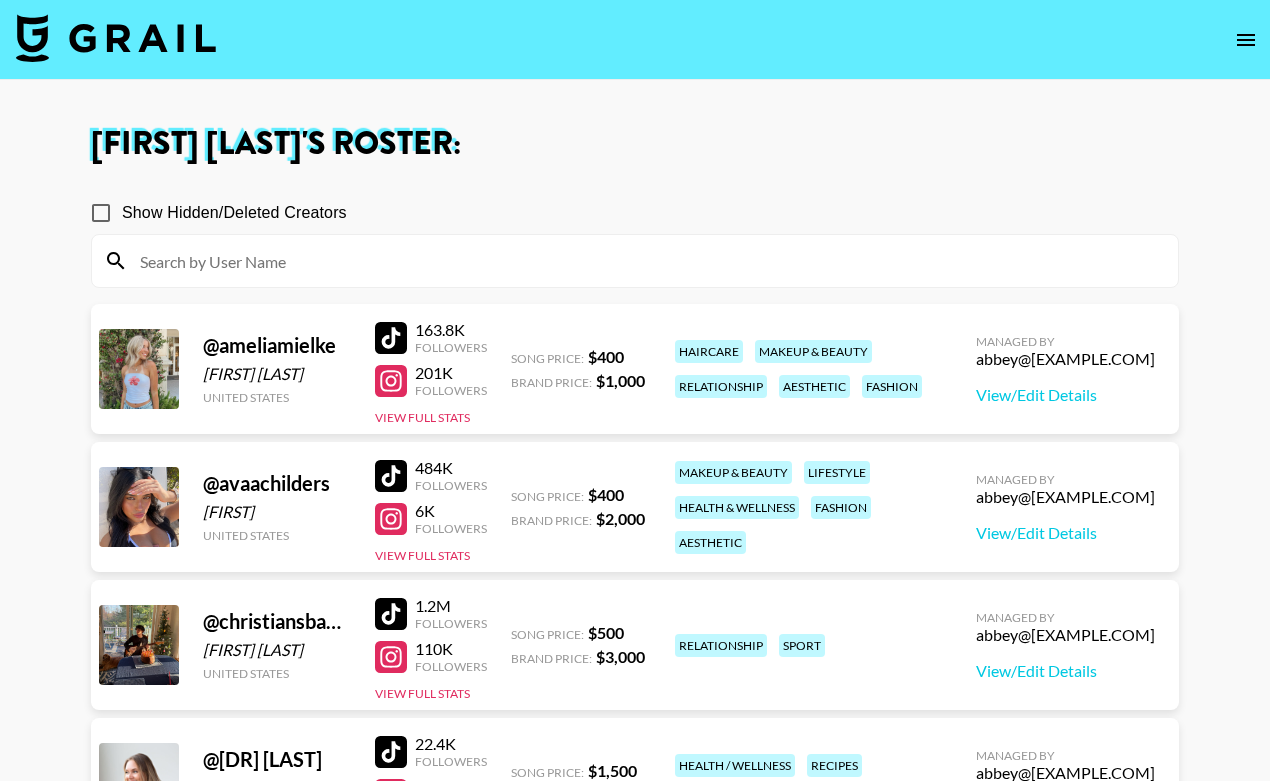 click at bounding box center [116, 38] 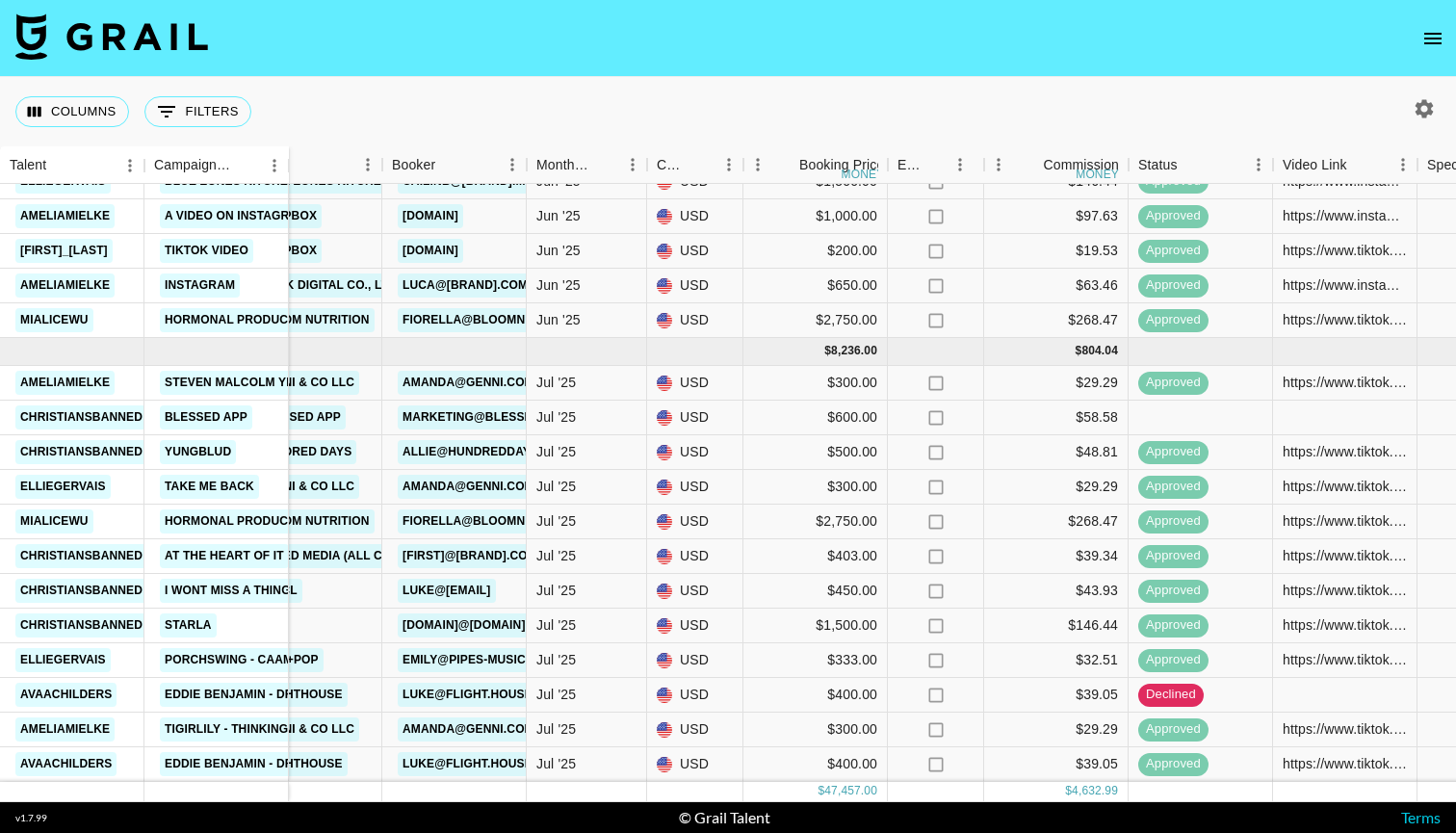 scroll, scrollTop: 1011, scrollLeft: 547, axis: both 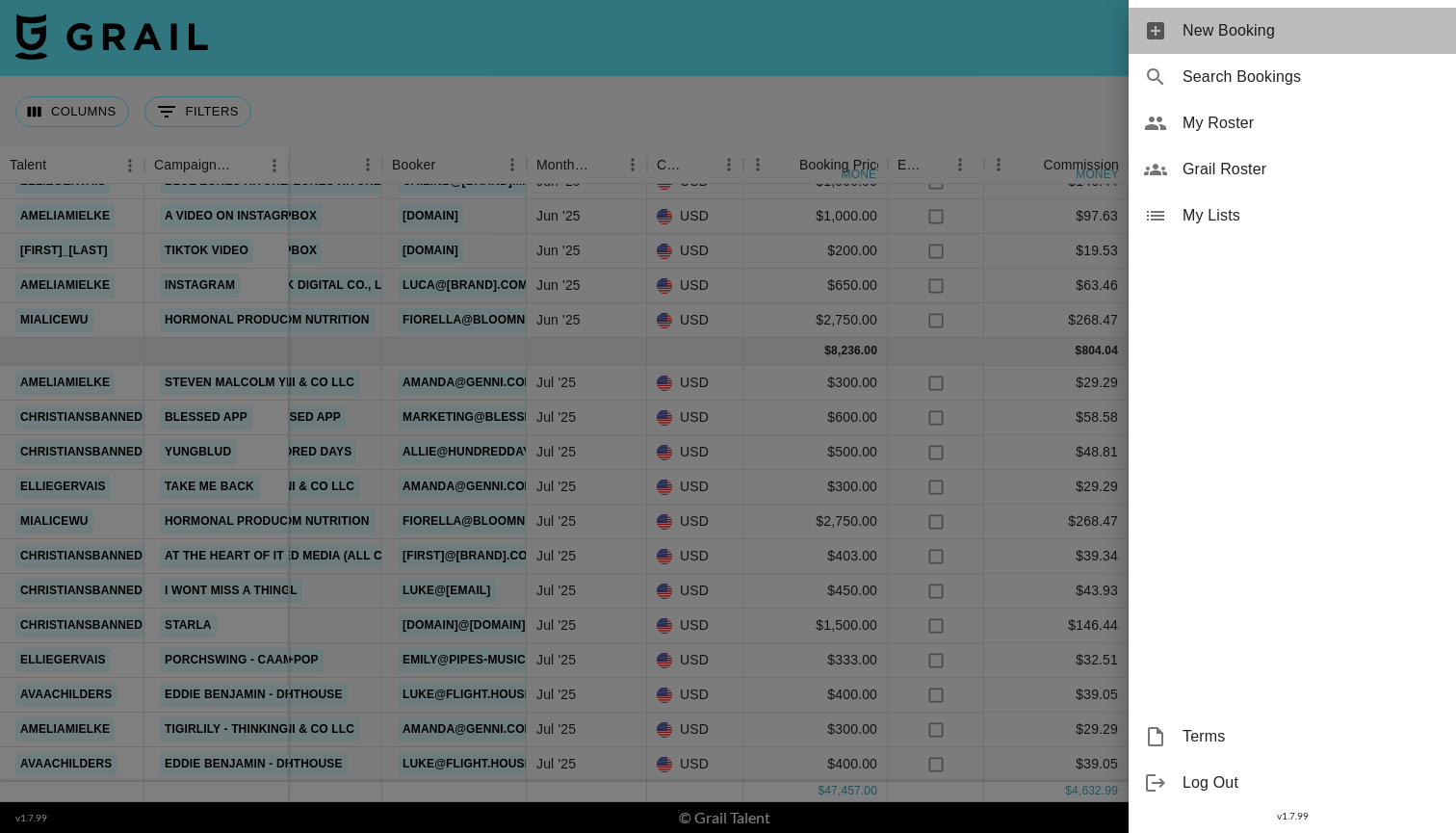 click on "New Booking" at bounding box center [1312, 31] 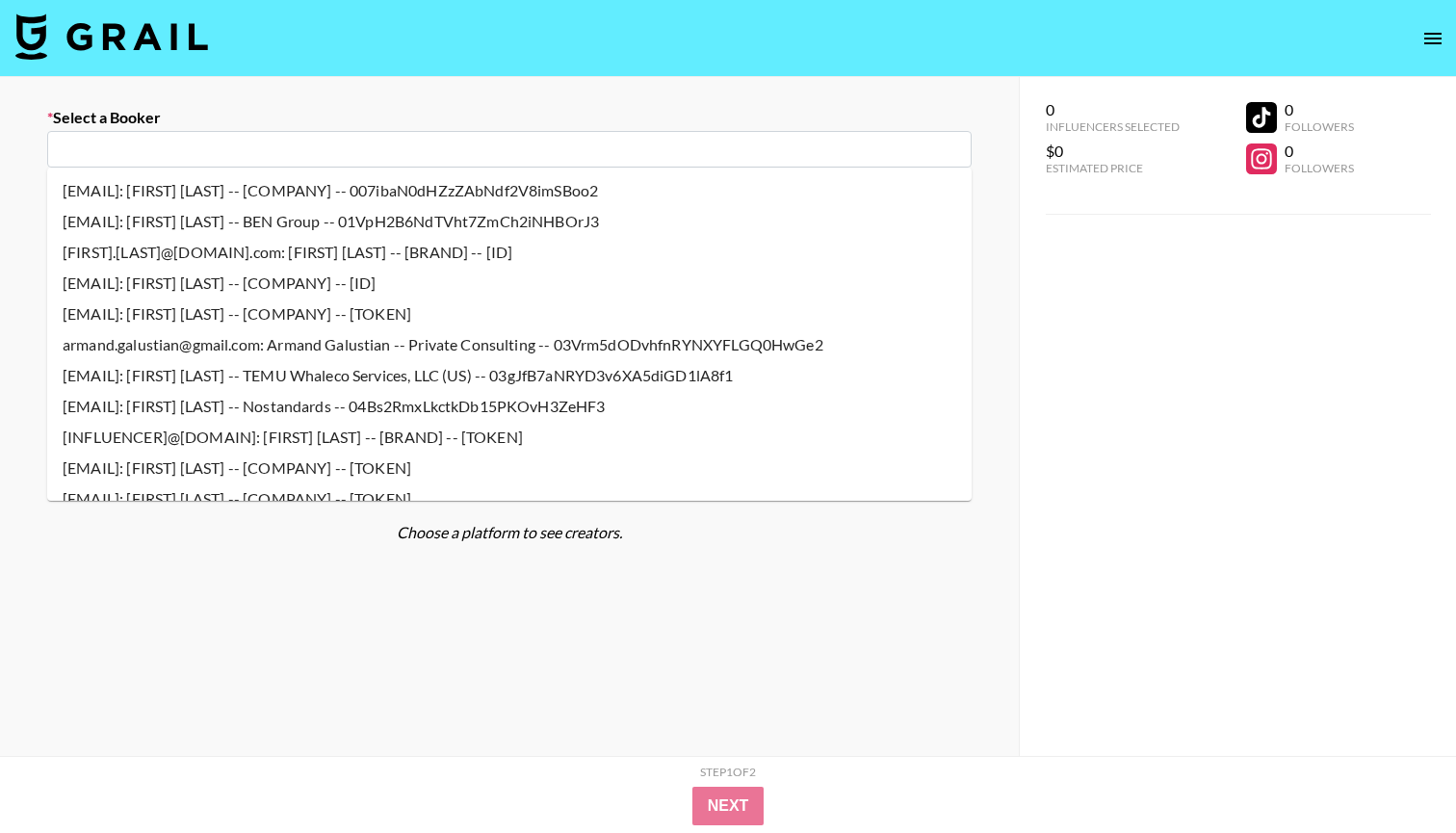 click at bounding box center [509, 149] 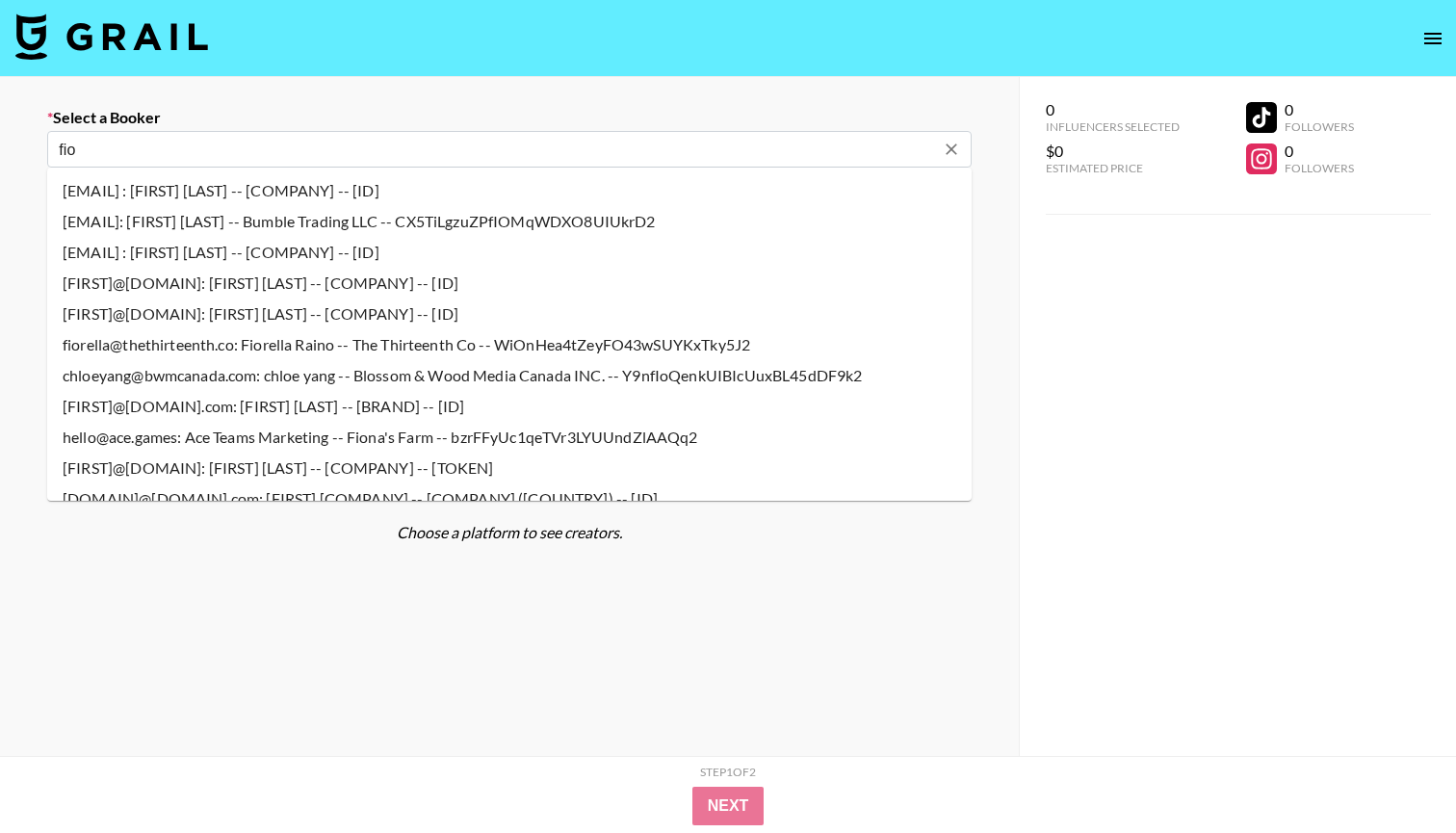 click on "[FIRST]@[DOMAIN]: [FIRST] [LAST] -- [COMPANY] -- [ID]" at bounding box center [509, 283] 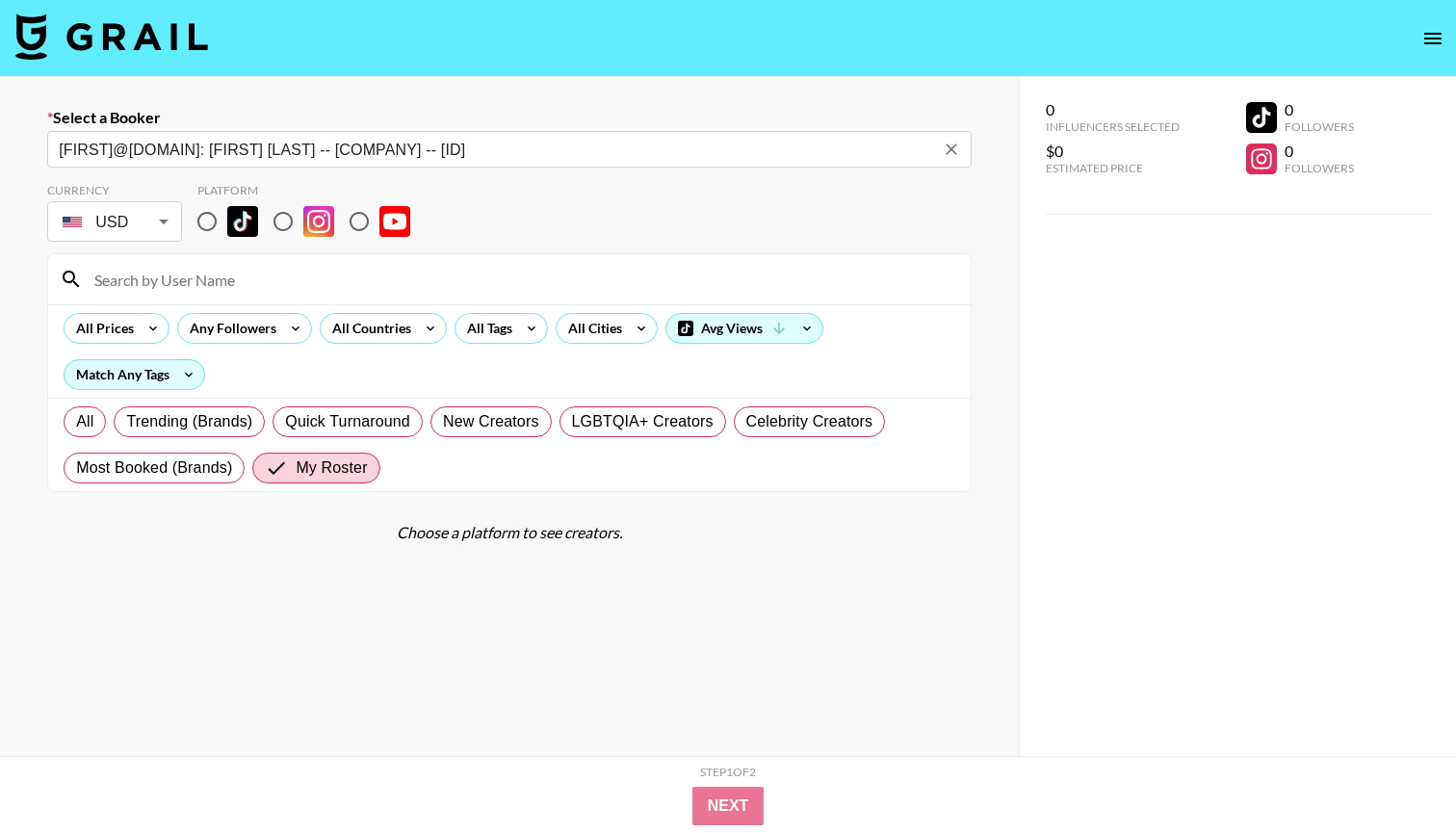 click at bounding box center (207, 221) 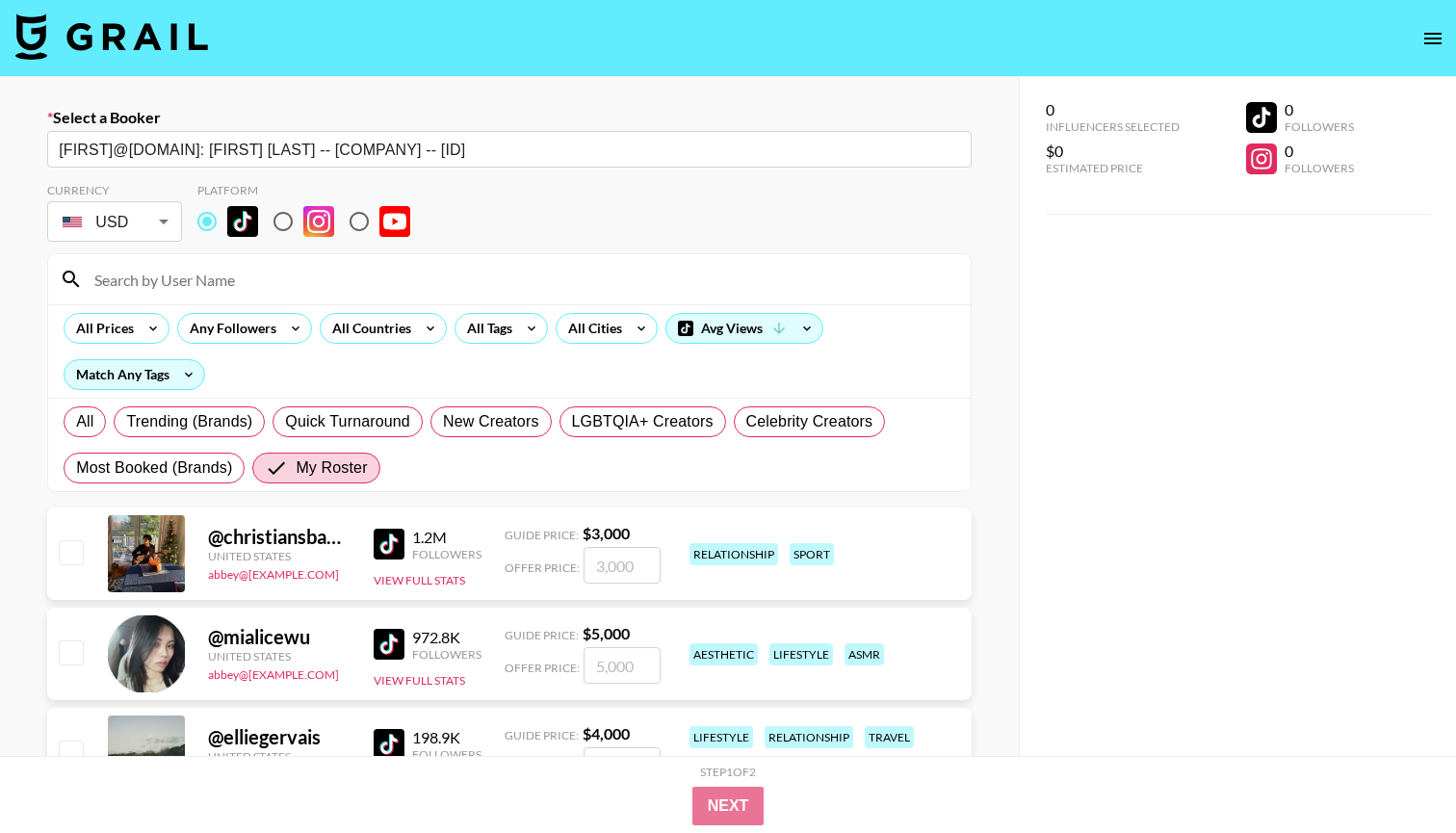 click at bounding box center (521, 279) 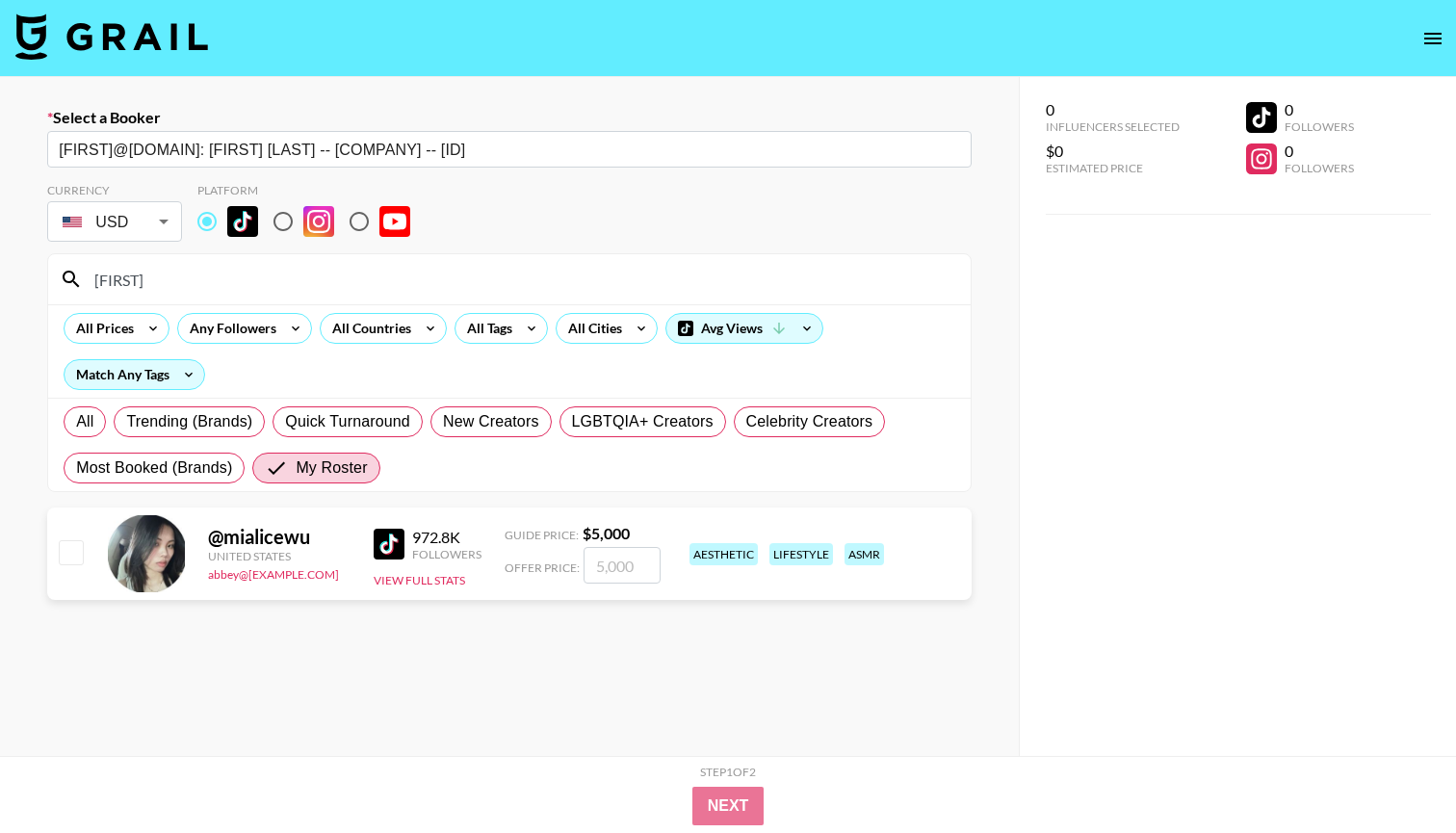 type on "[FIRST]" 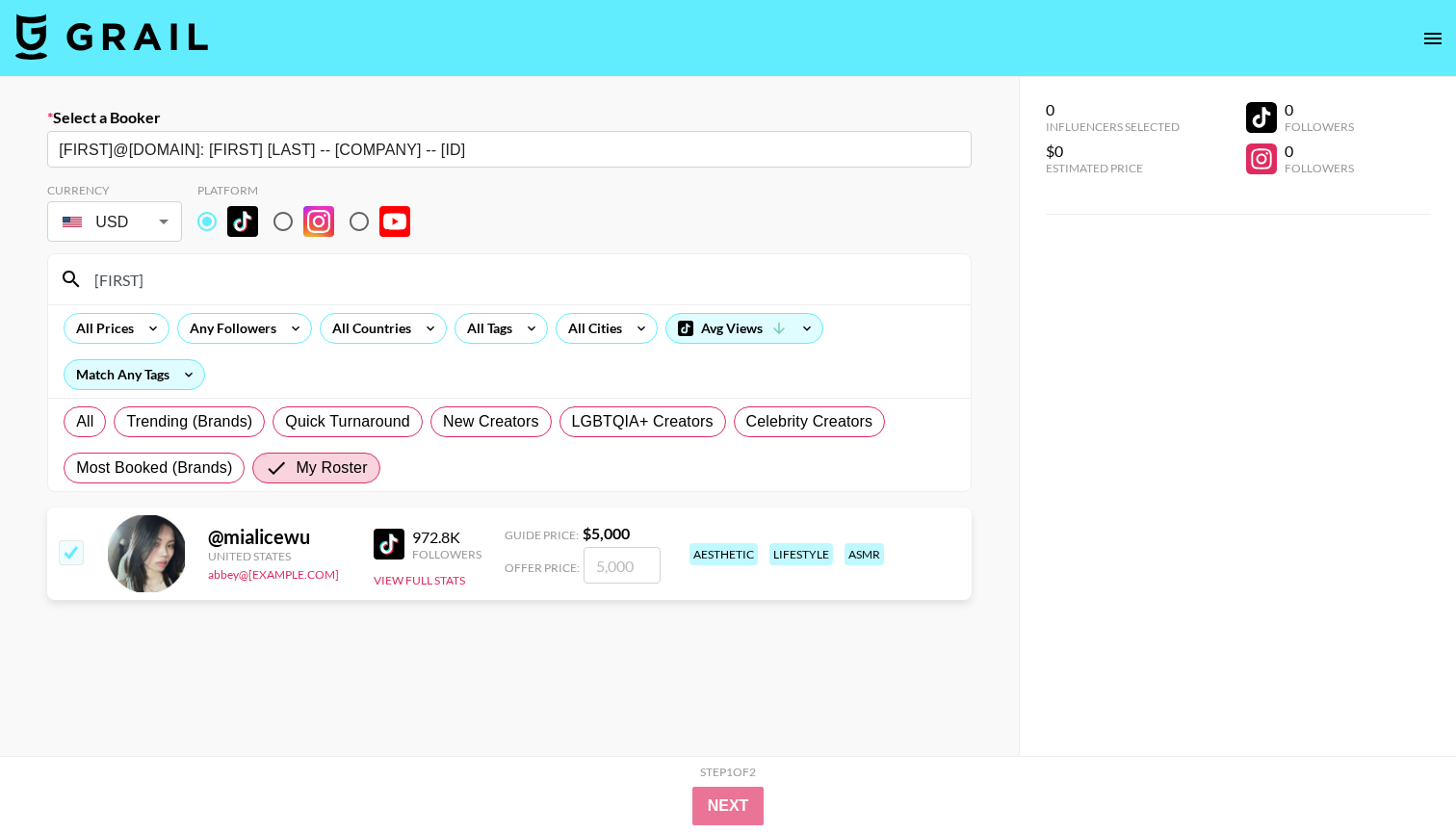 checkbox on "true" 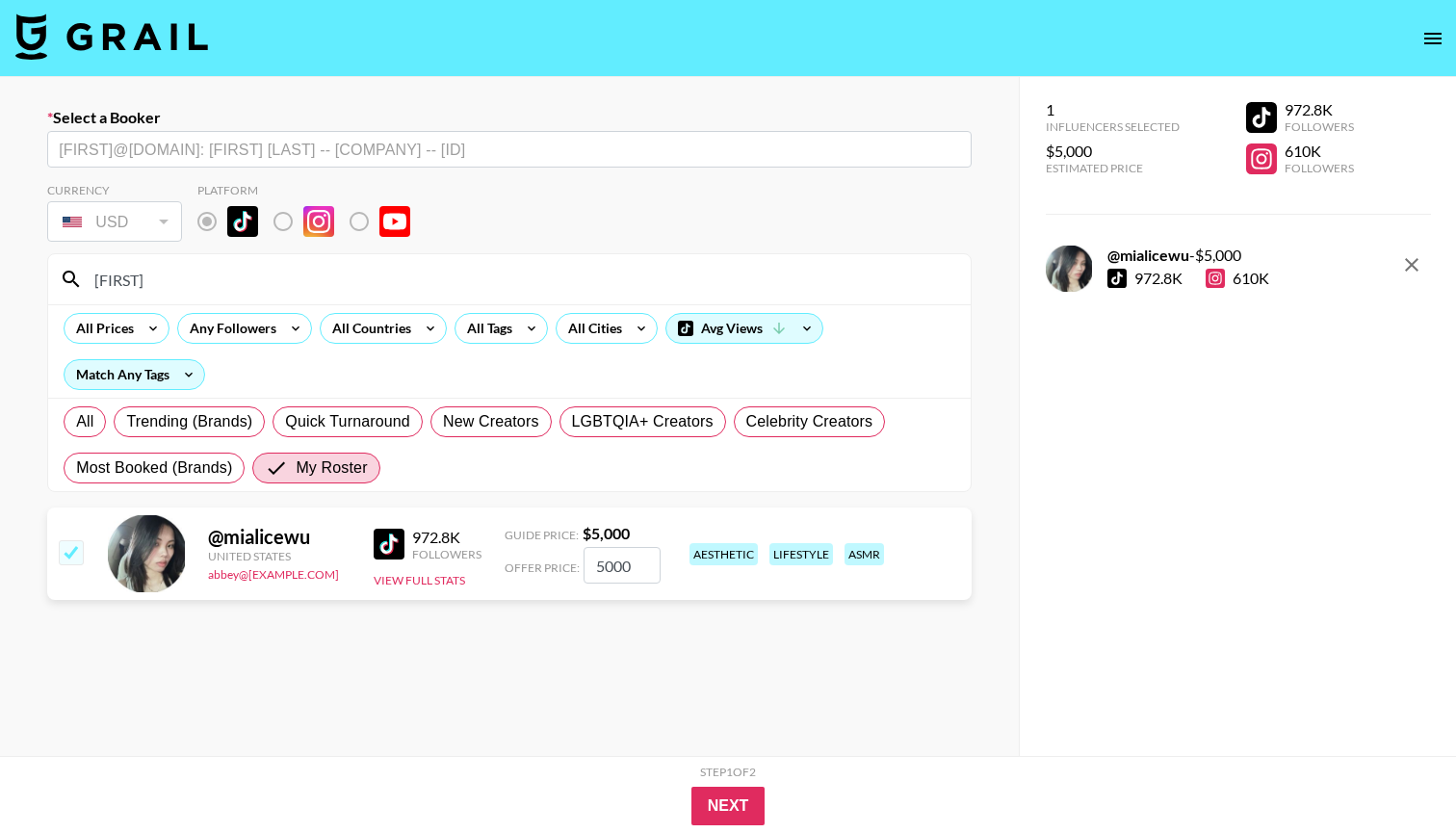 drag, startPoint x: 643, startPoint y: 572, endPoint x: 564, endPoint y: 572, distance: 79 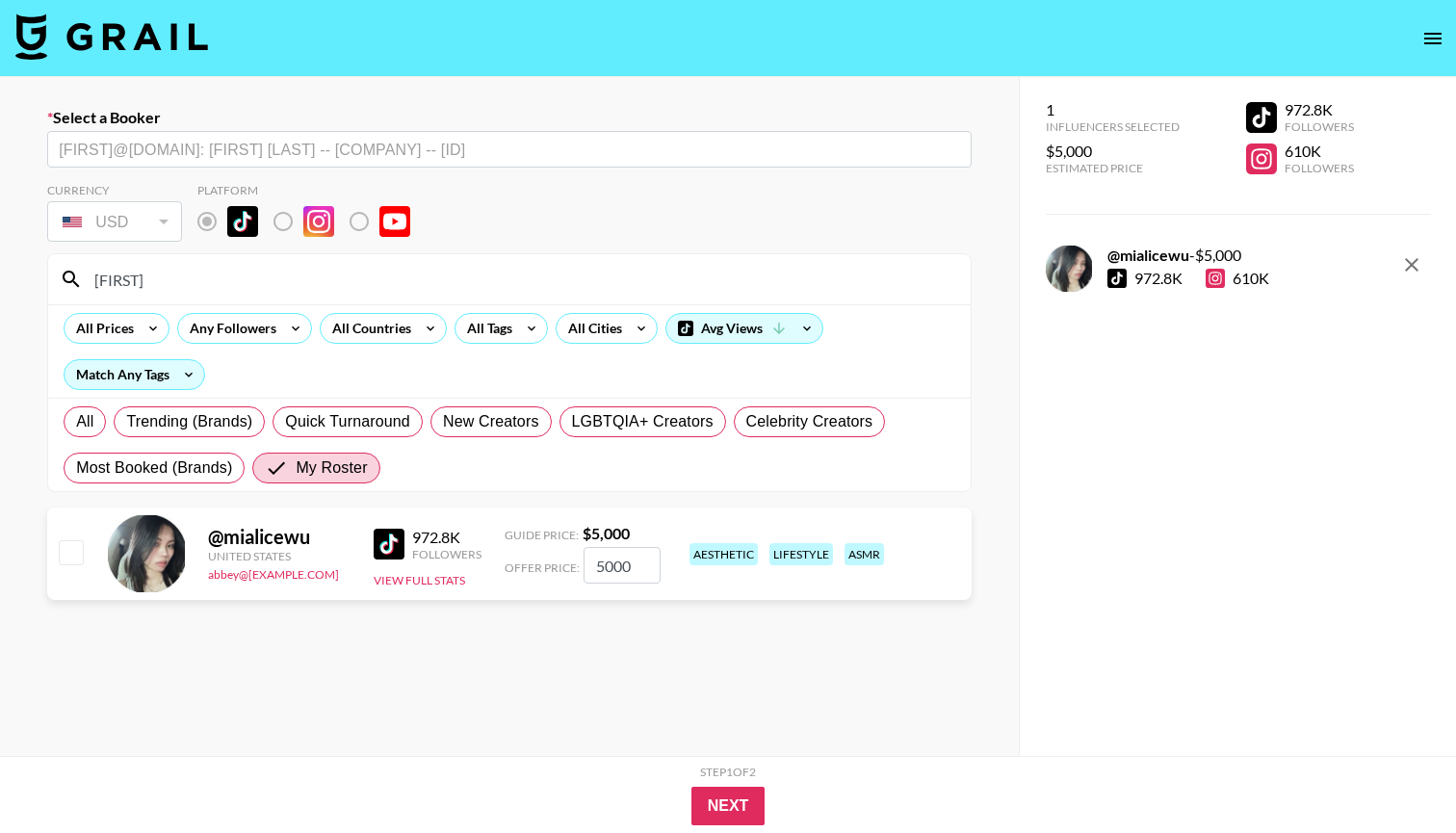 checkbox on "false" 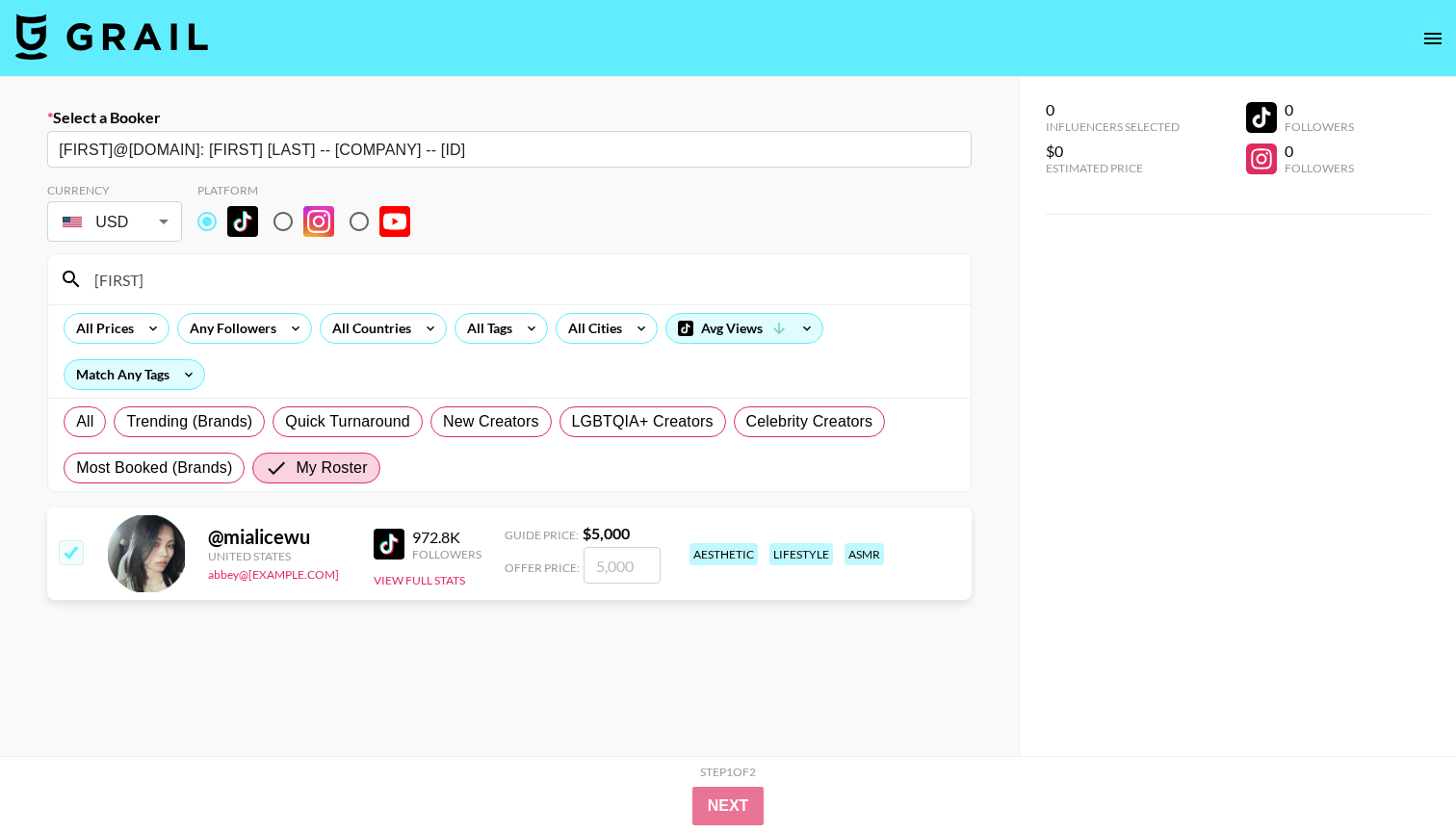 checkbox on "true" 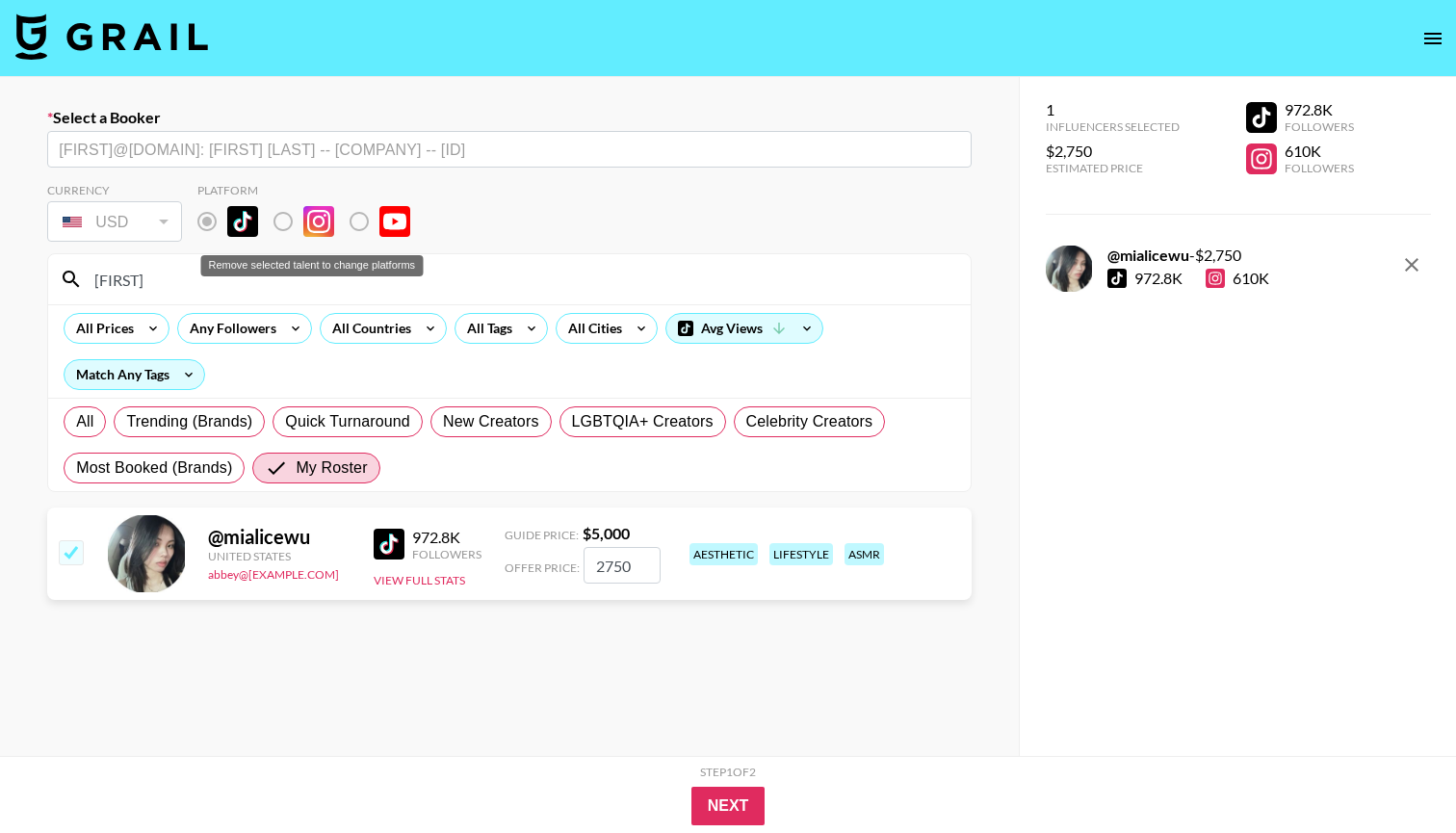 type on "2750" 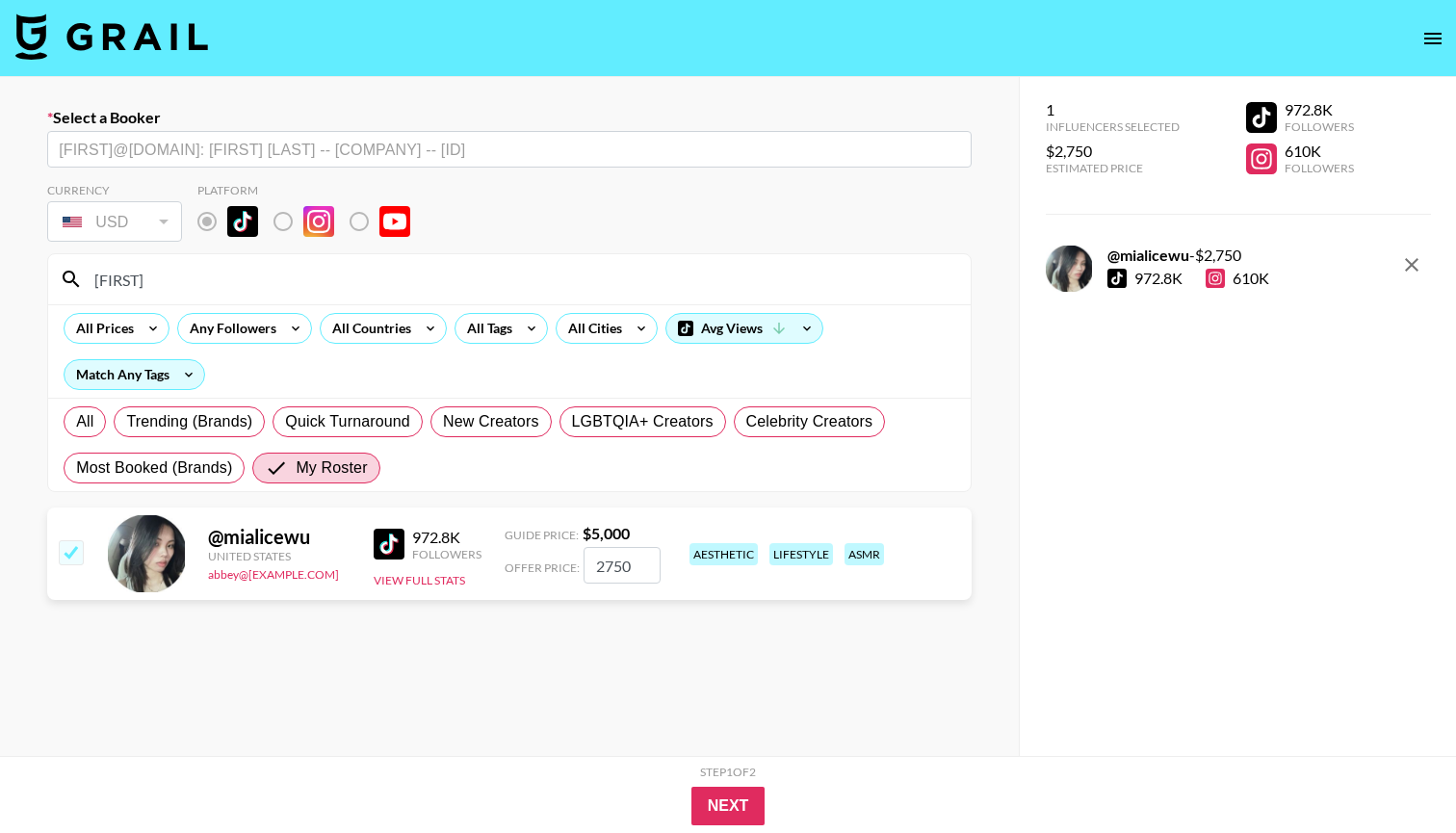 click at bounding box center [70, 552] 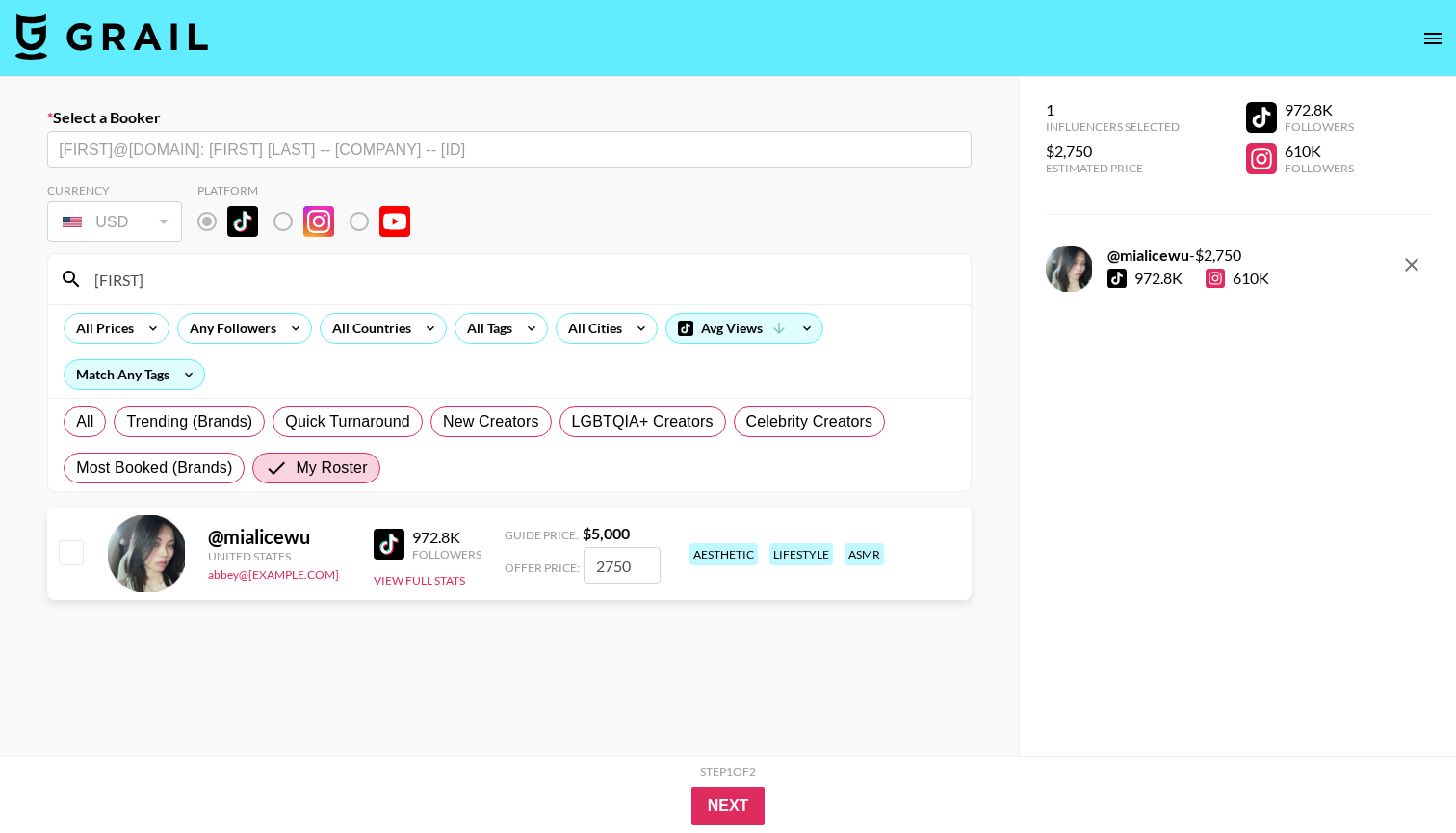 checkbox on "false" 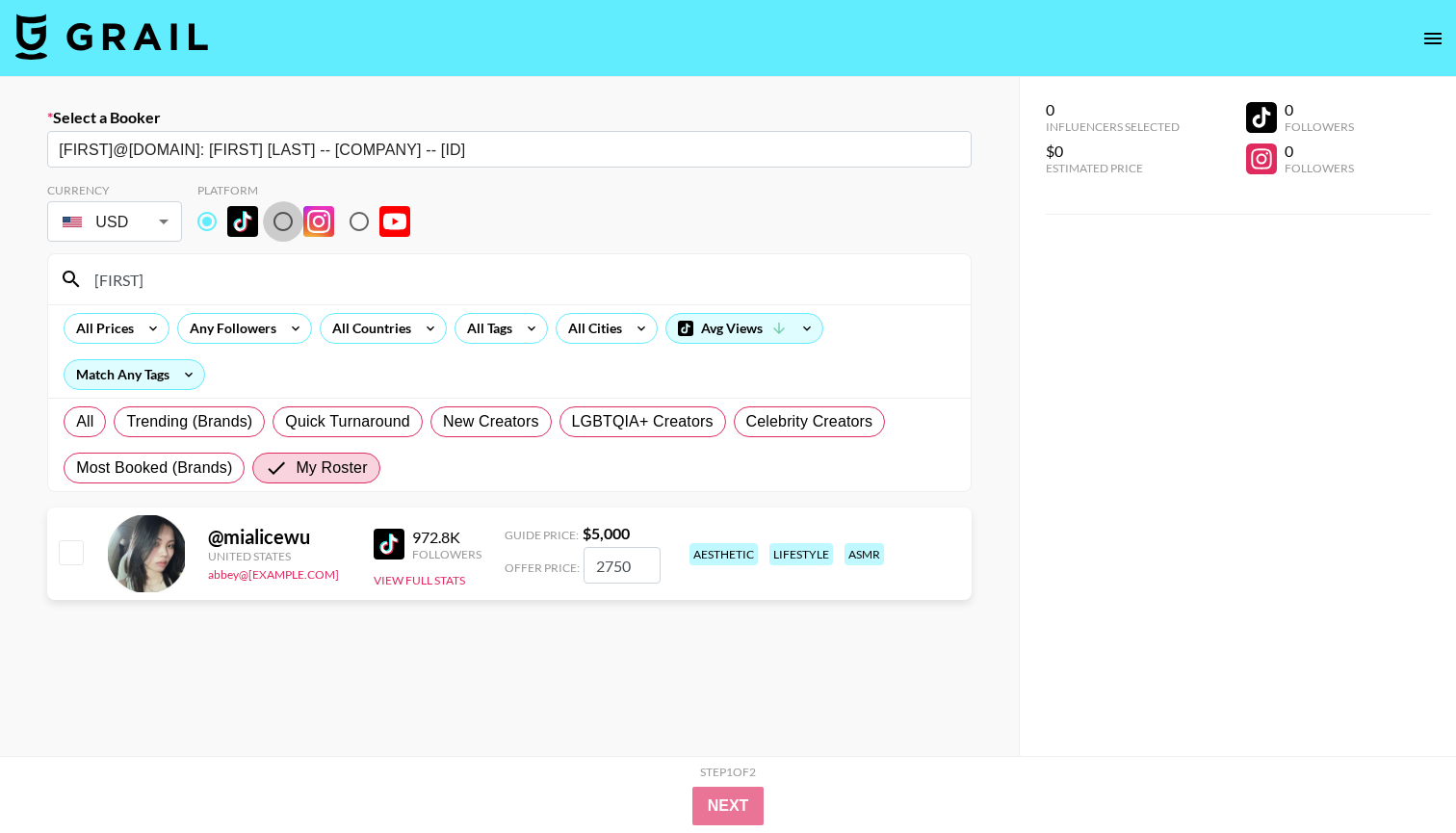 click at bounding box center (283, 221) 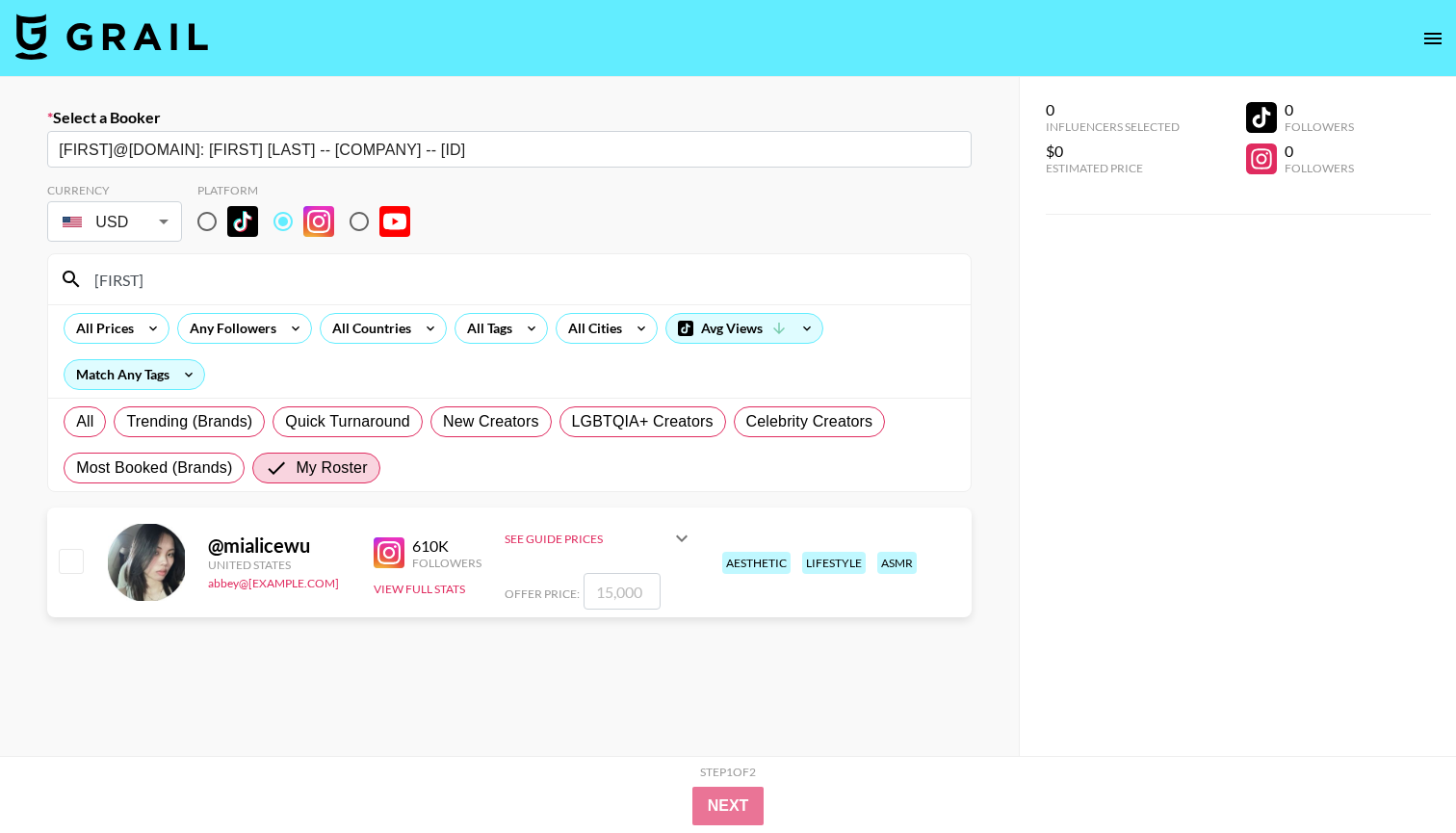 click at bounding box center (70, 560) 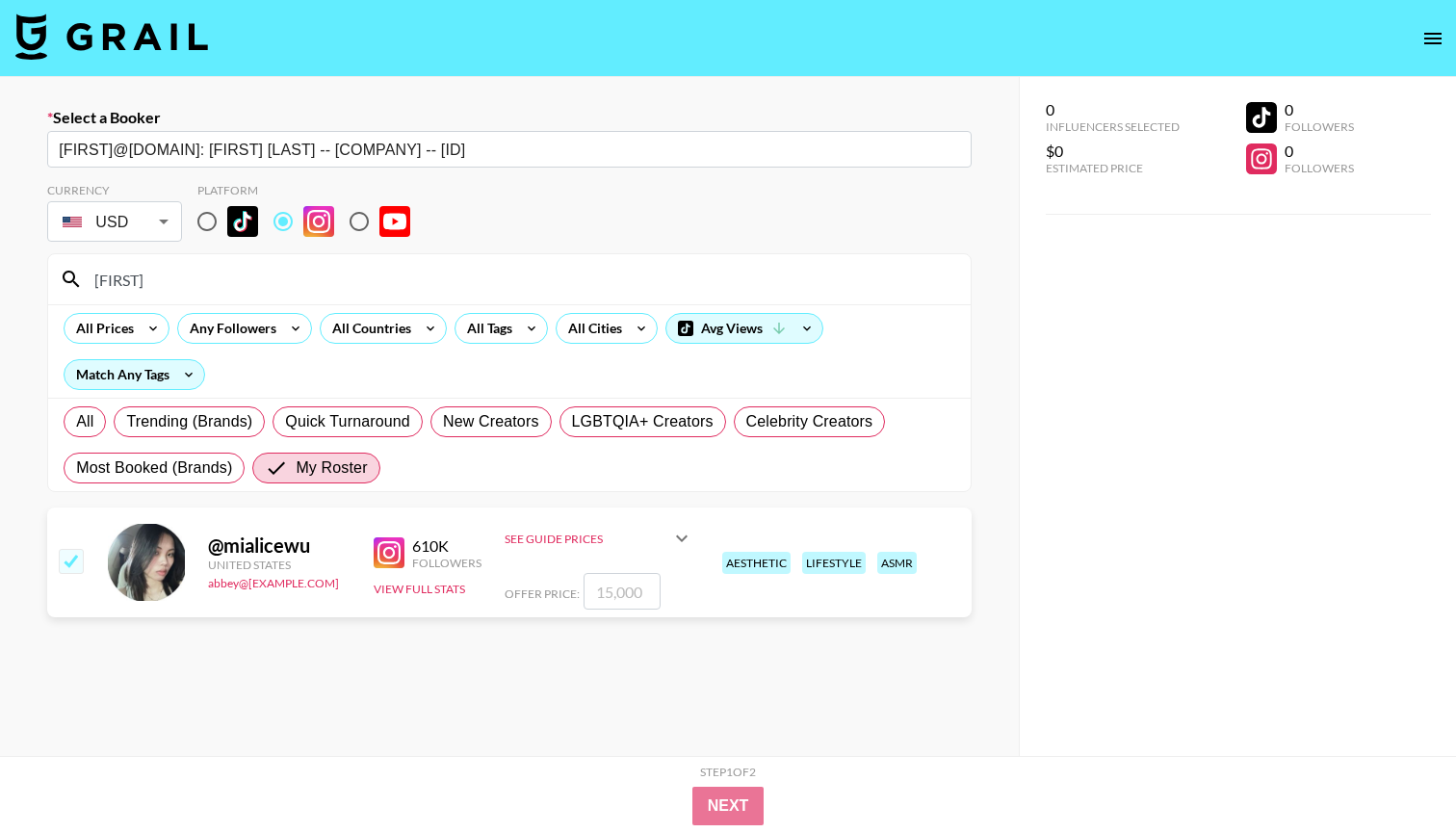 checkbox on "true" 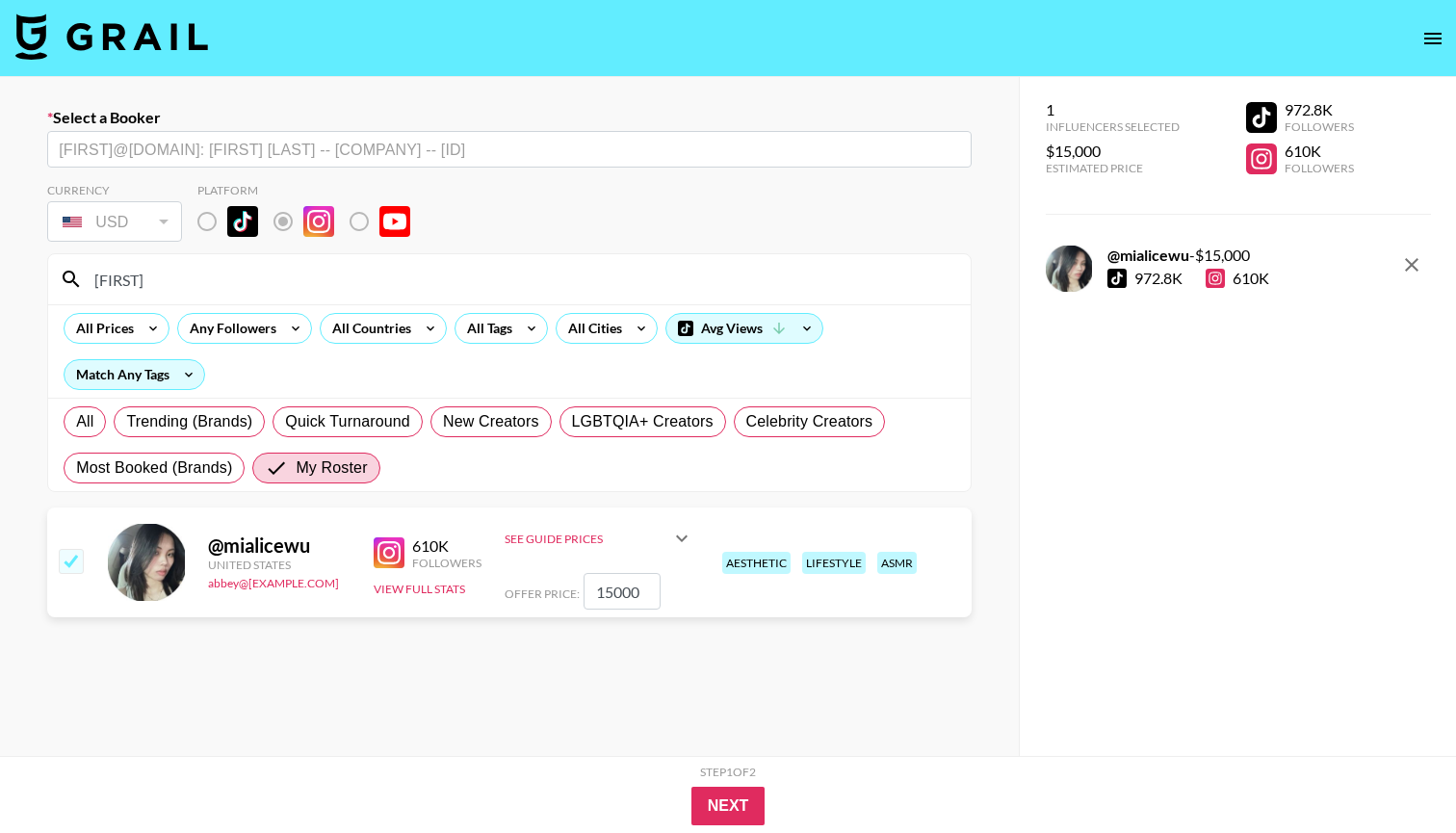 drag, startPoint x: 648, startPoint y: 586, endPoint x: 575, endPoint y: 586, distance: 73 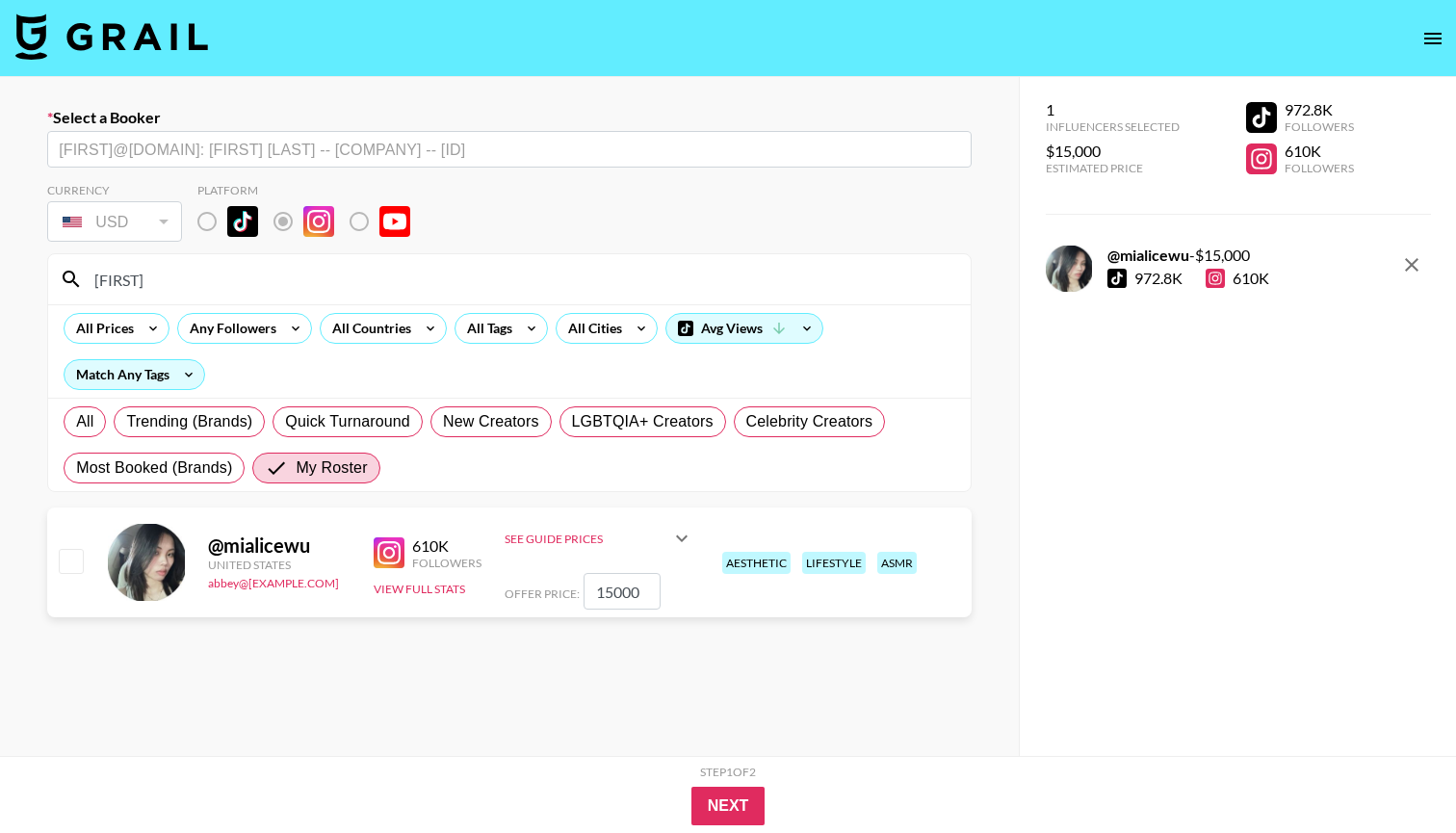 checkbox on "false" 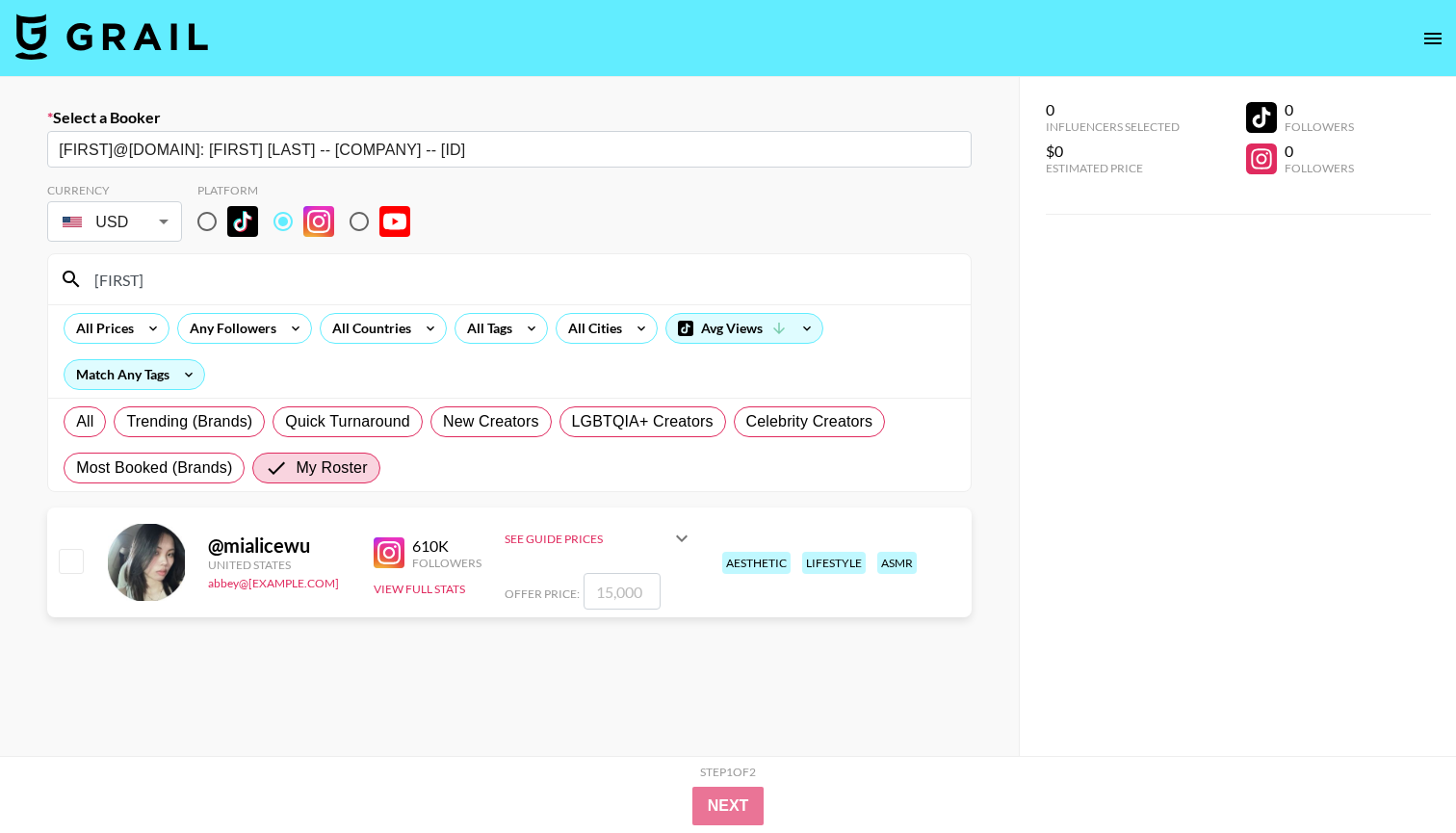 checkbox on "true" 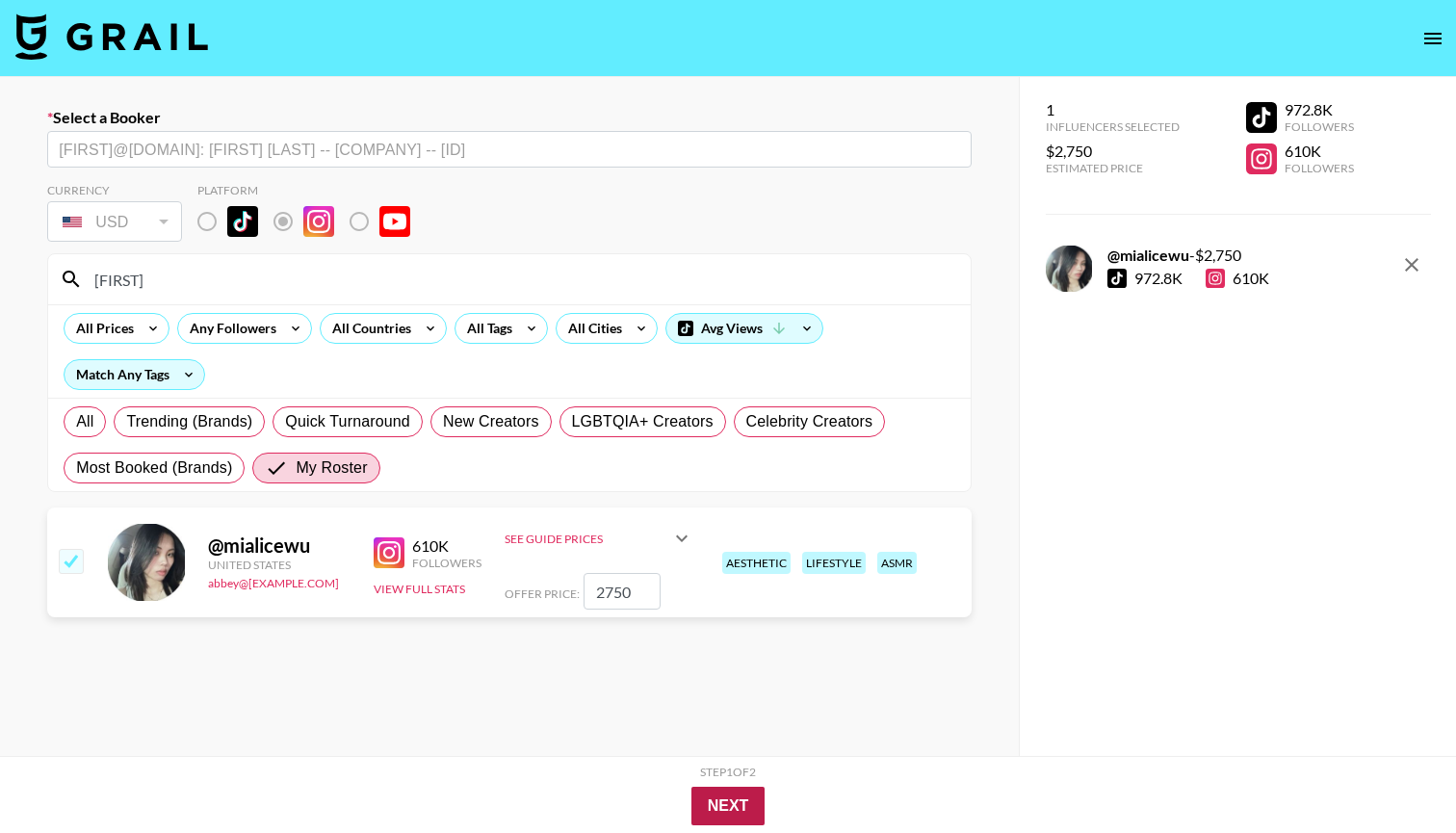 type on "2750" 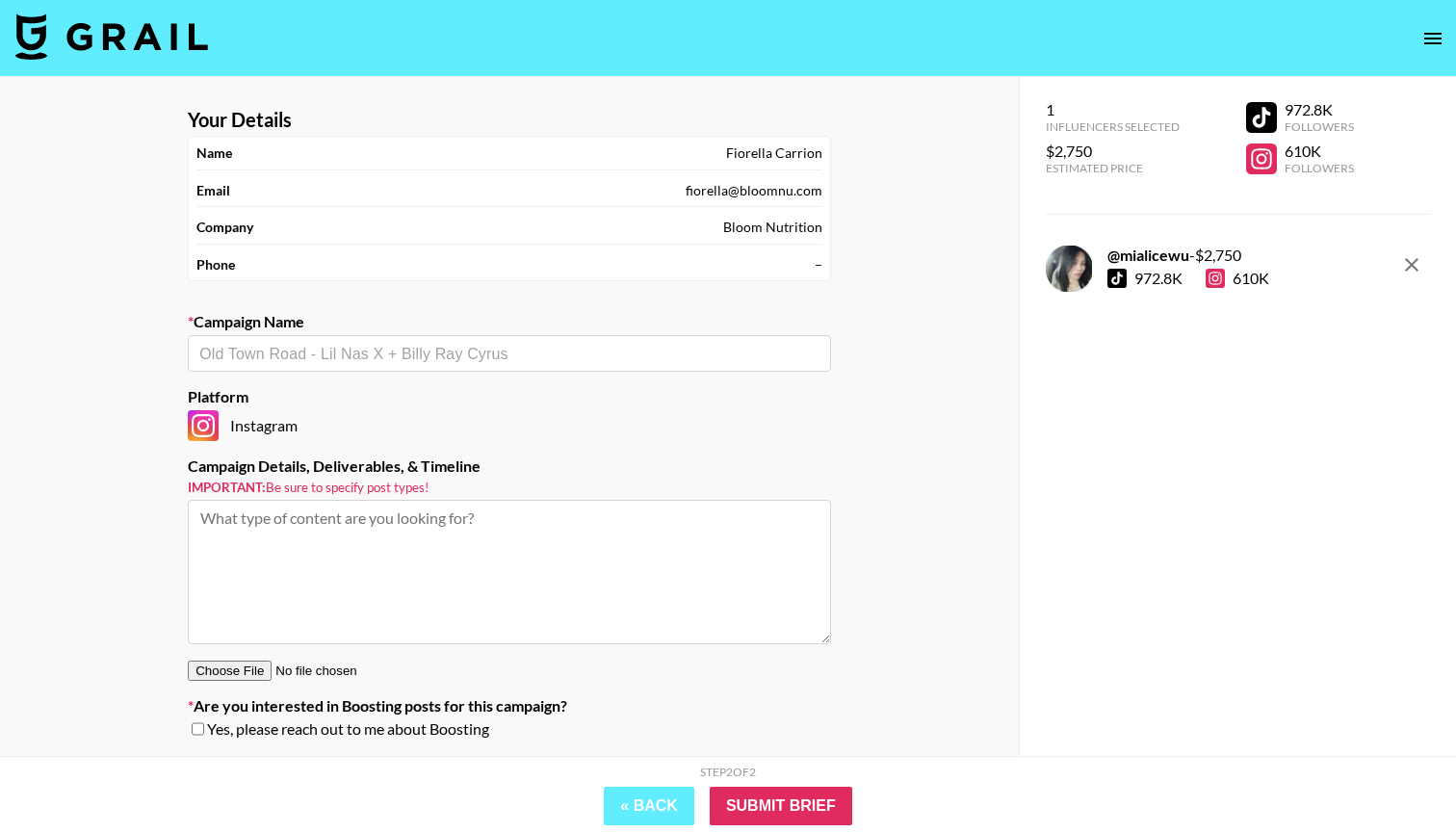 click at bounding box center (509, 353) 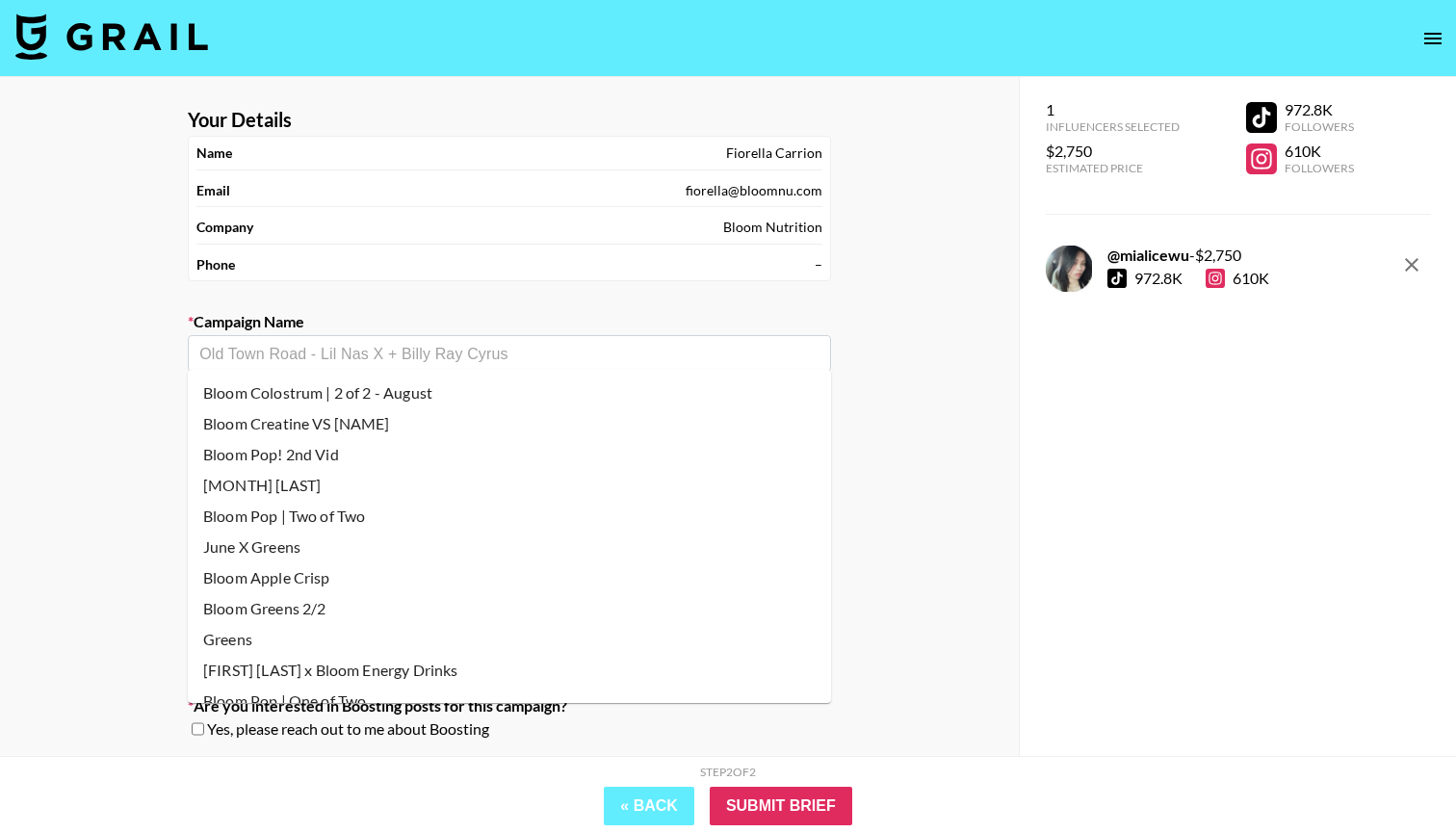 scroll, scrollTop: 0, scrollLeft: 0, axis: both 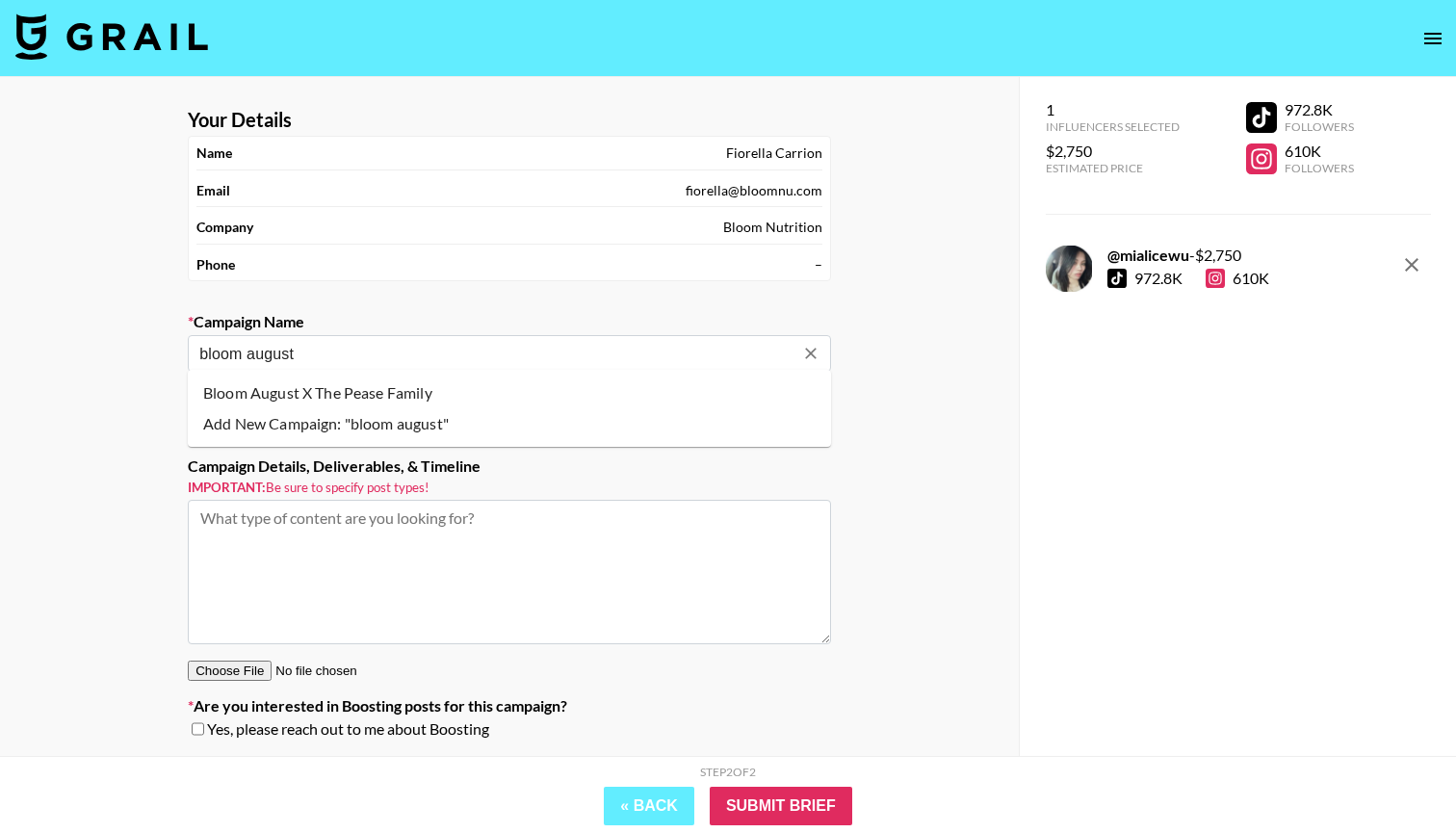 click on "Add New Campaign: "bloom august"" at bounding box center (509, 424) 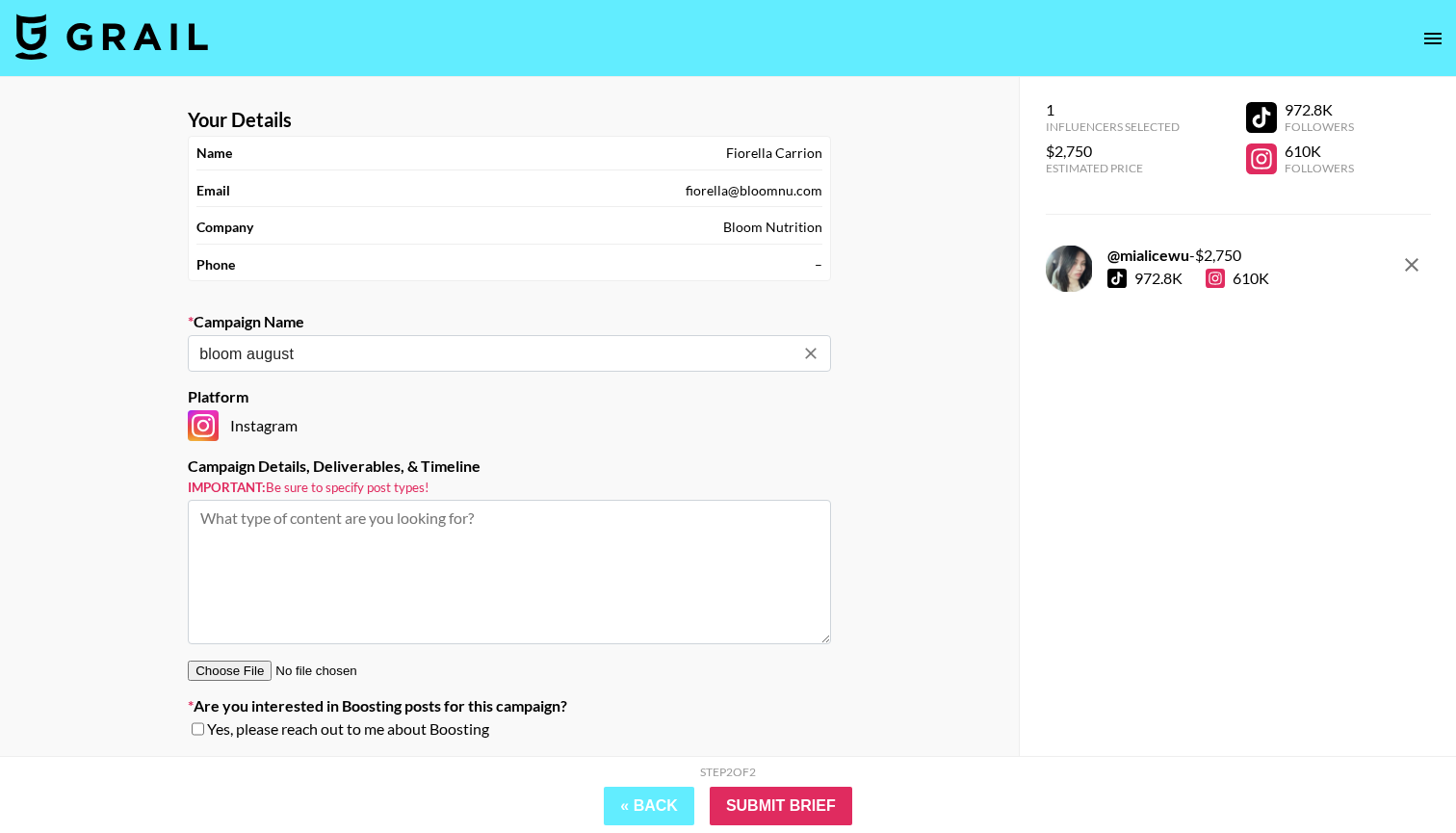 type on "bloom august" 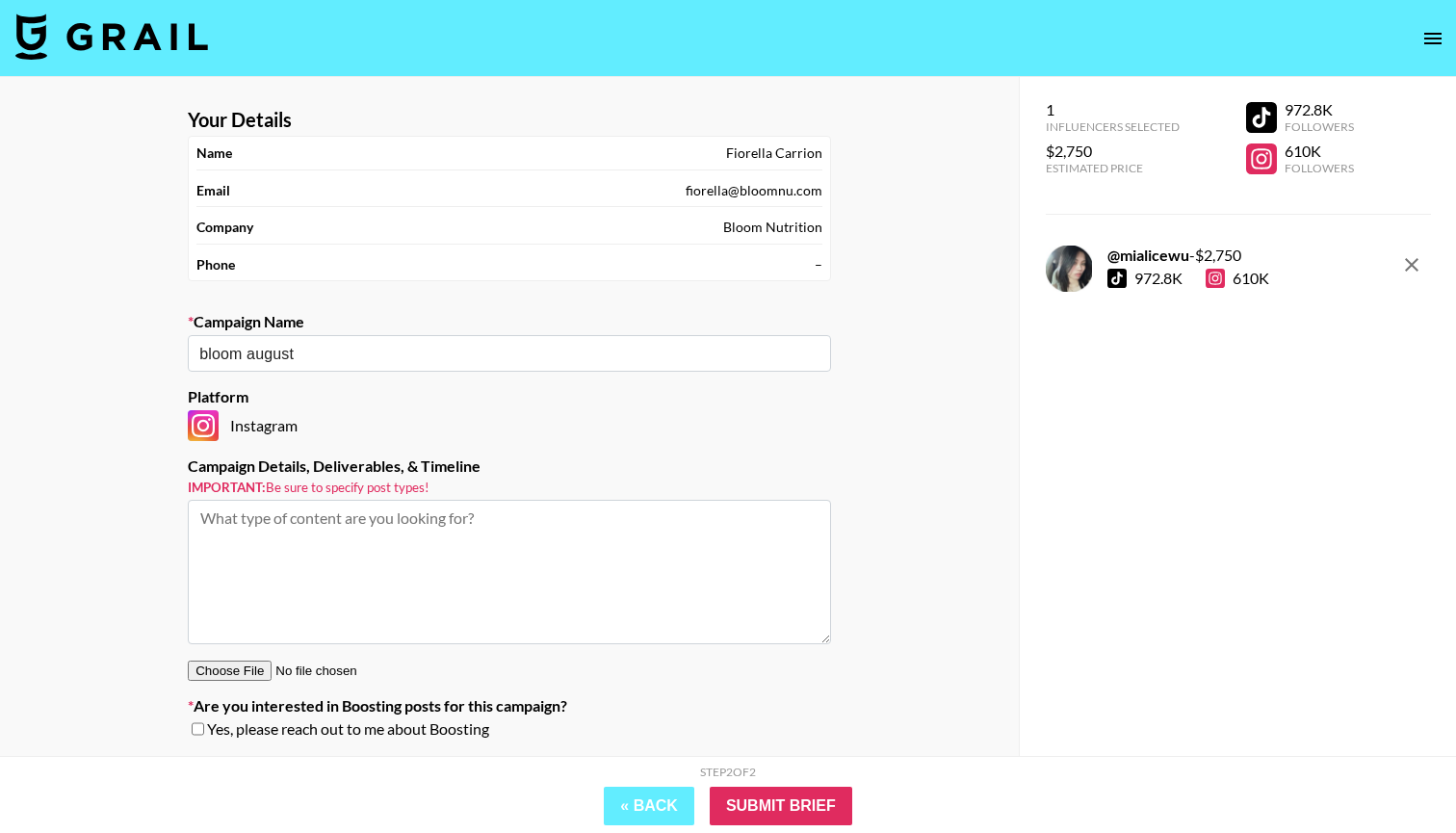 click at bounding box center [509, 572] 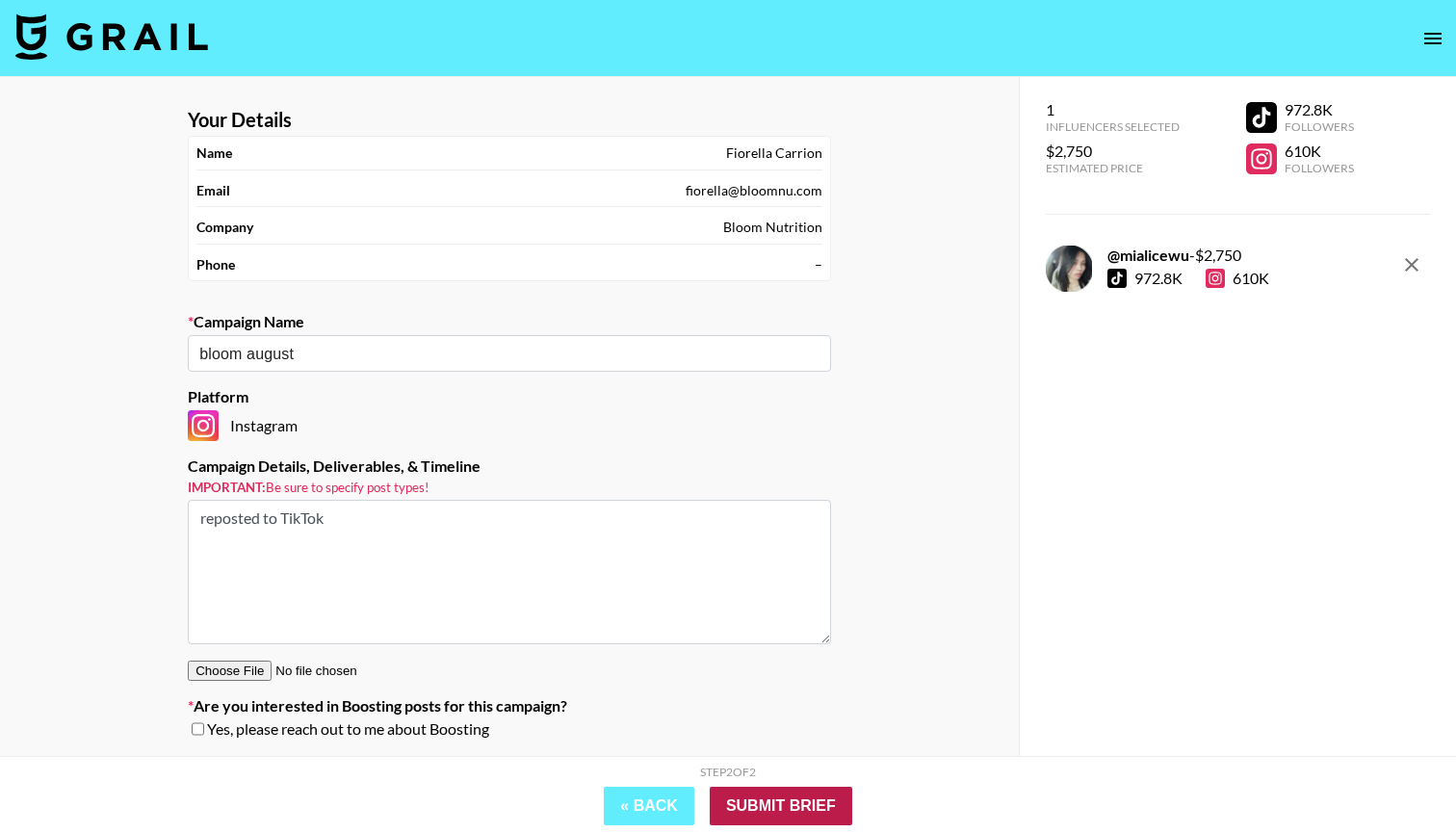 type on "reposted to TikTok" 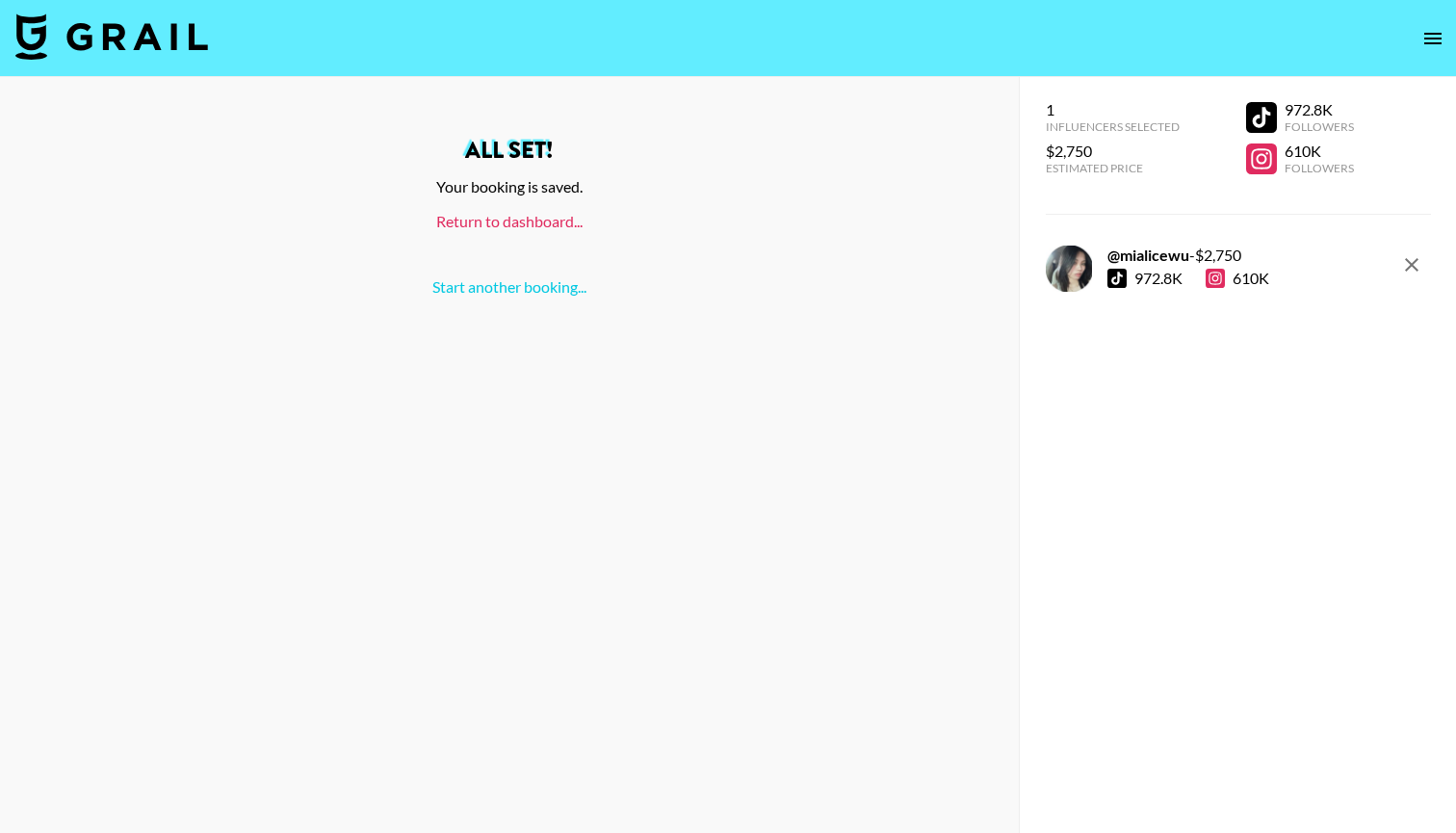 click on "Return to dashboard..." at bounding box center [509, 221] 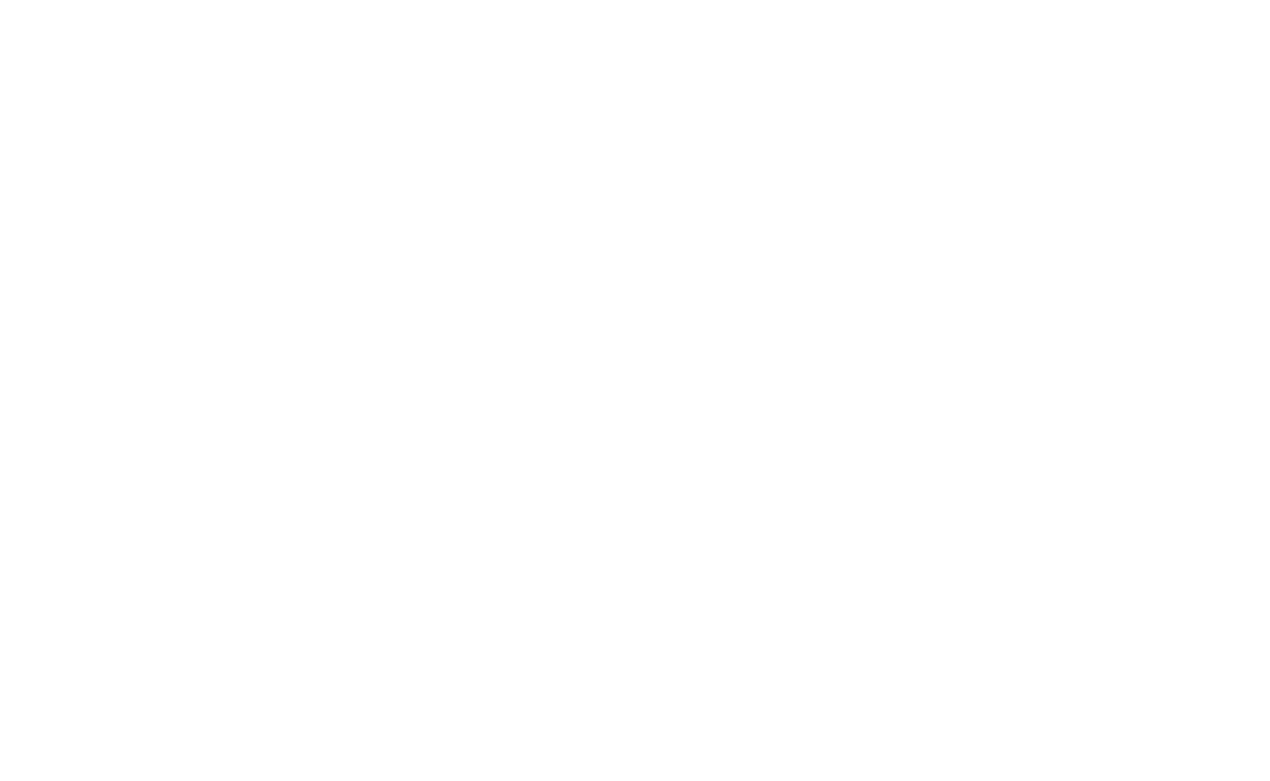 scroll, scrollTop: 0, scrollLeft: 0, axis: both 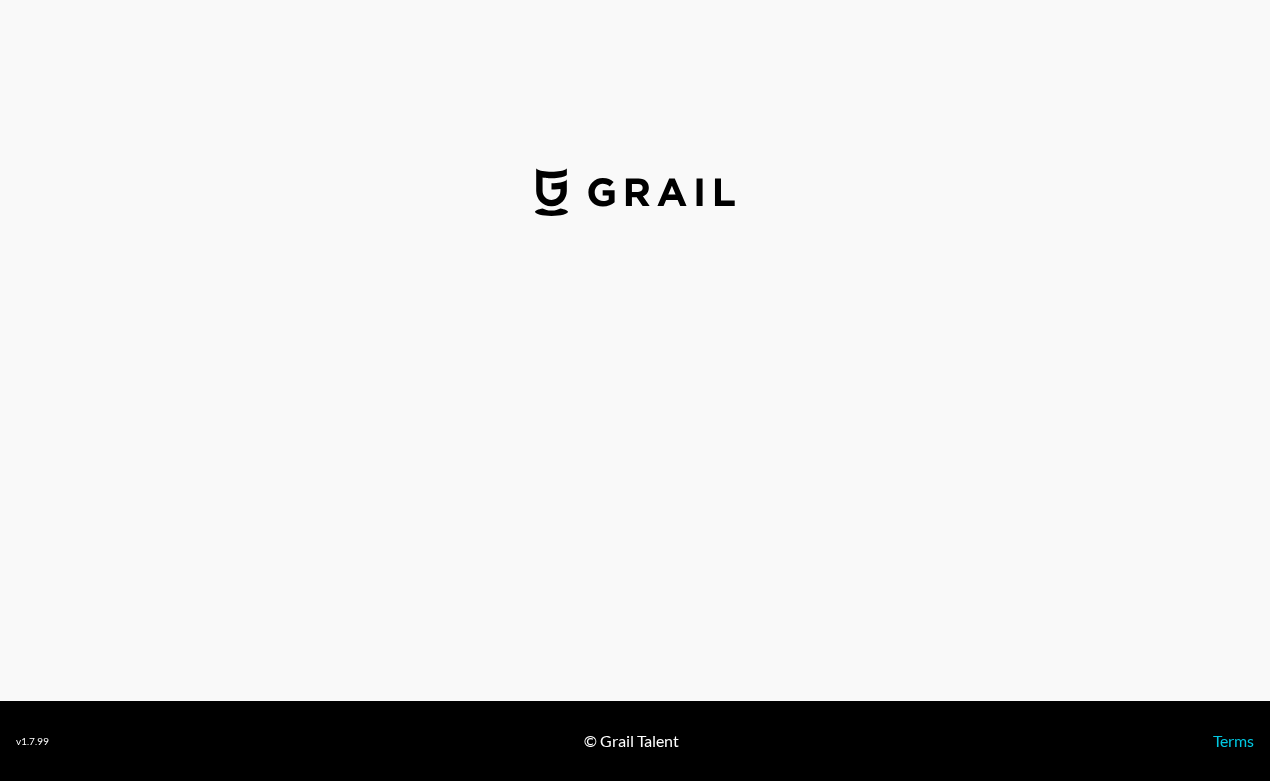 select on "USD" 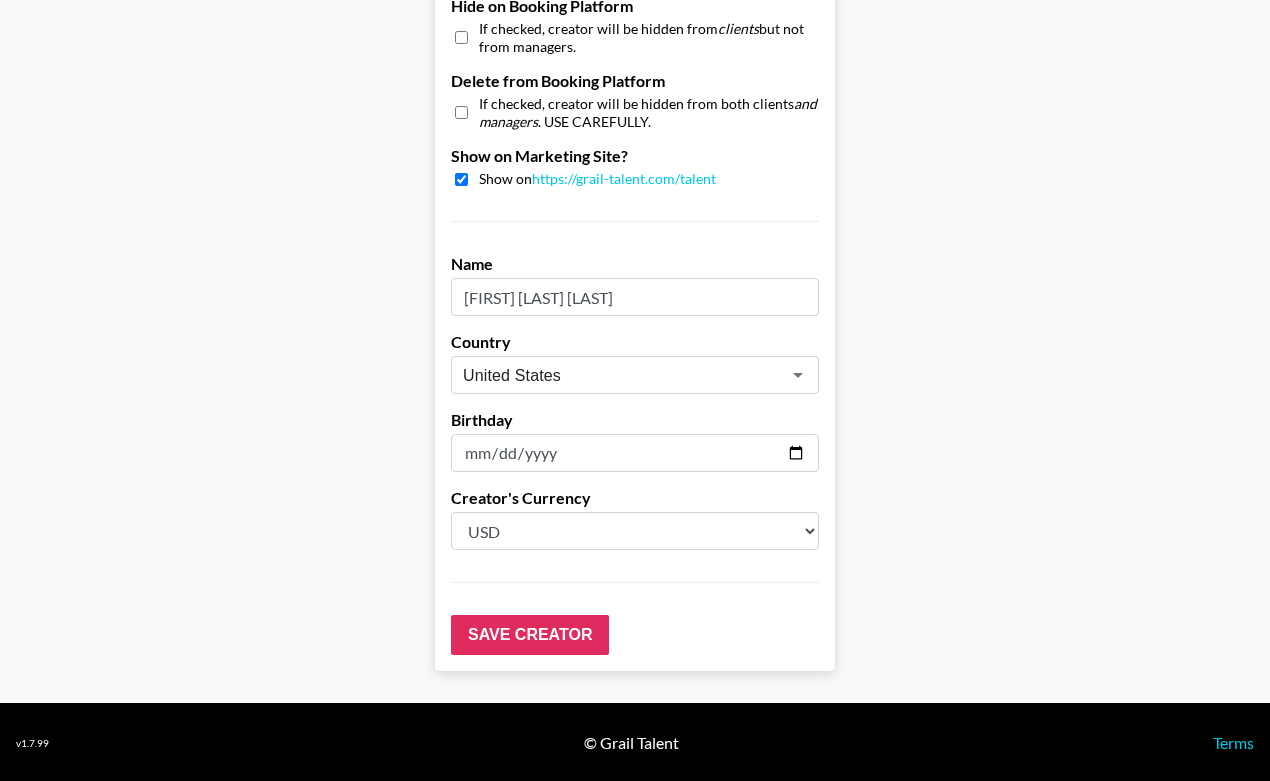 scroll, scrollTop: 1929, scrollLeft: 0, axis: vertical 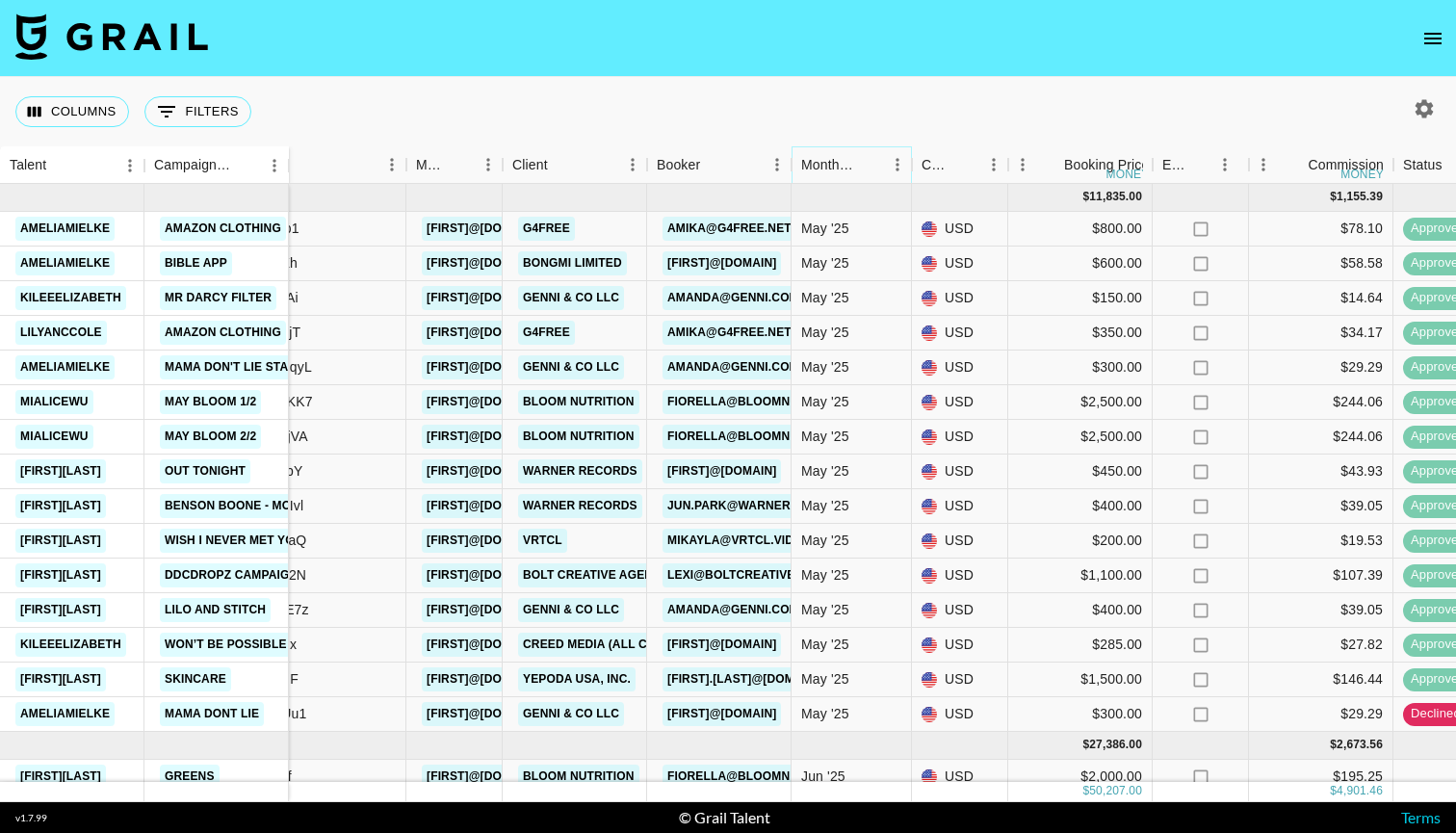 click 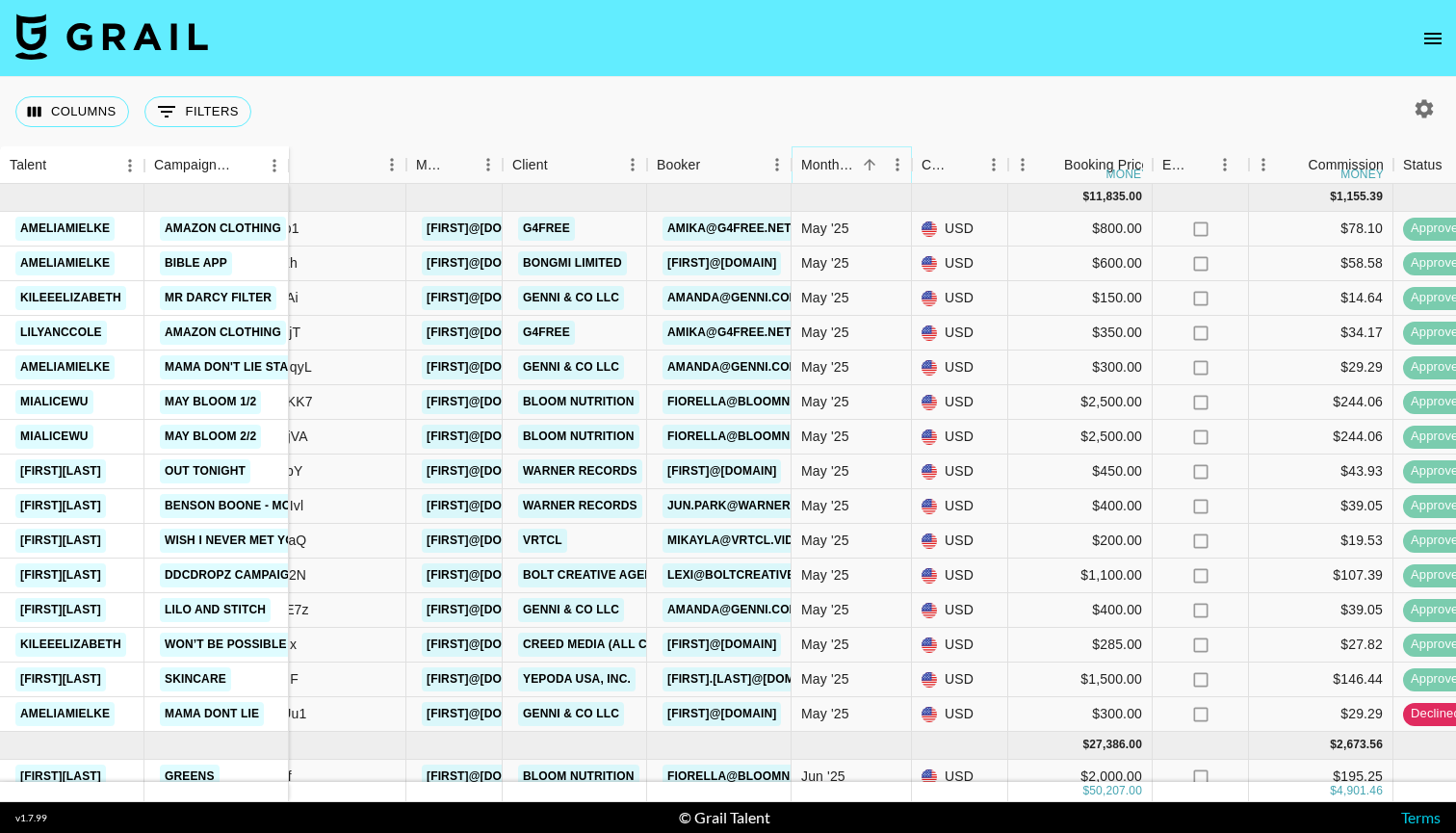 click 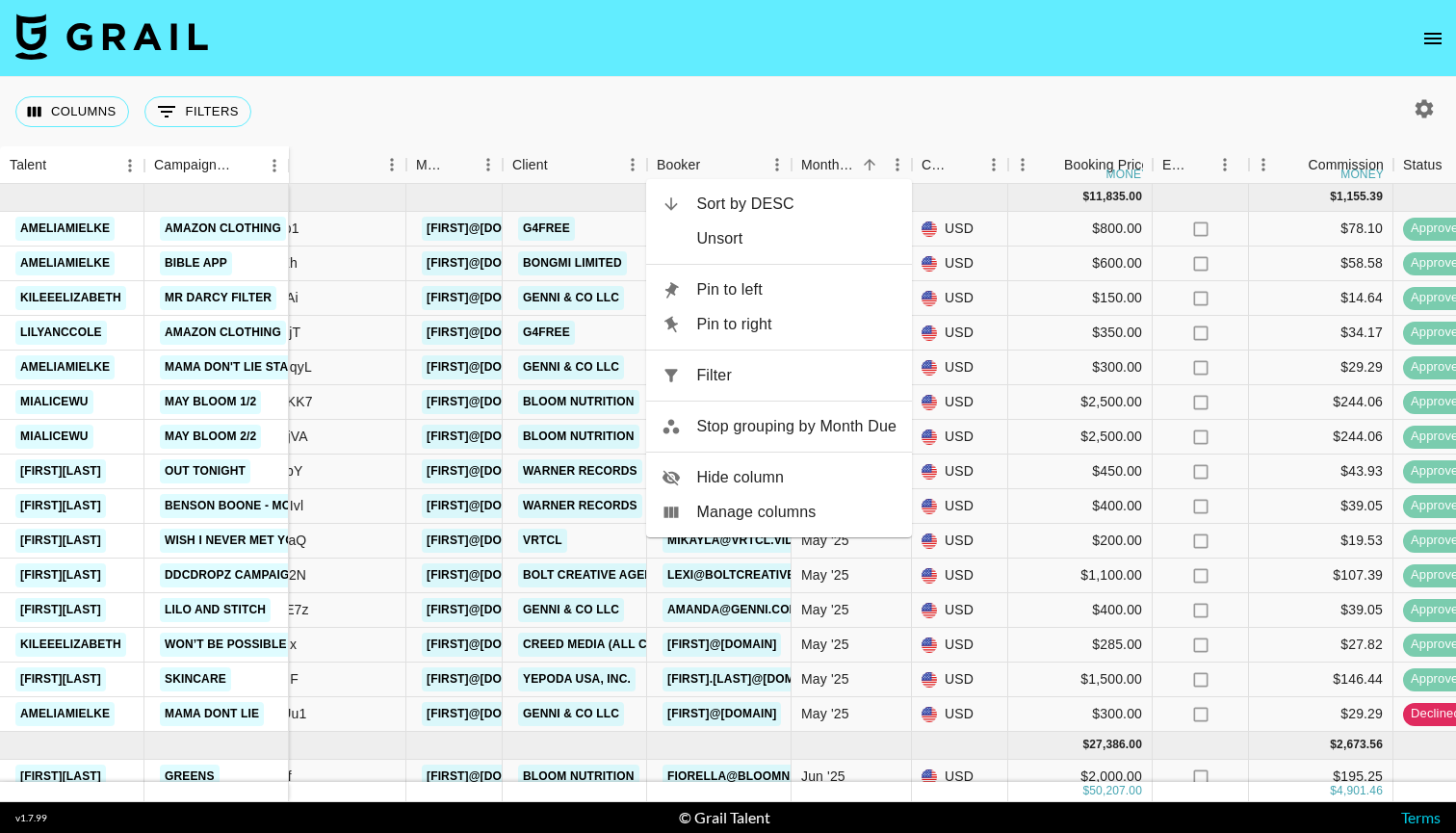 click on "Sort by DESC" at bounding box center [796, 204] 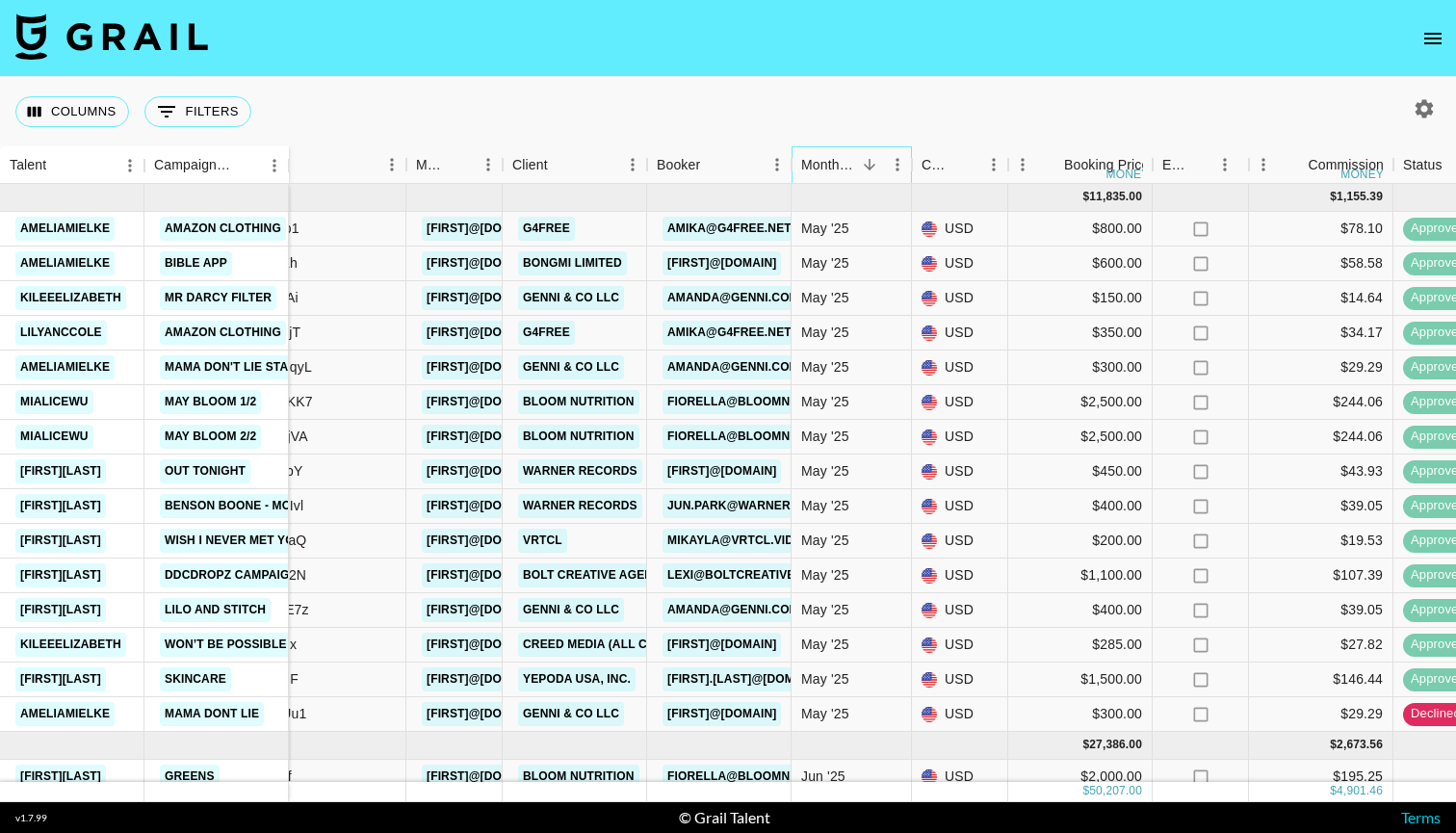 click at bounding box center [912, 165] 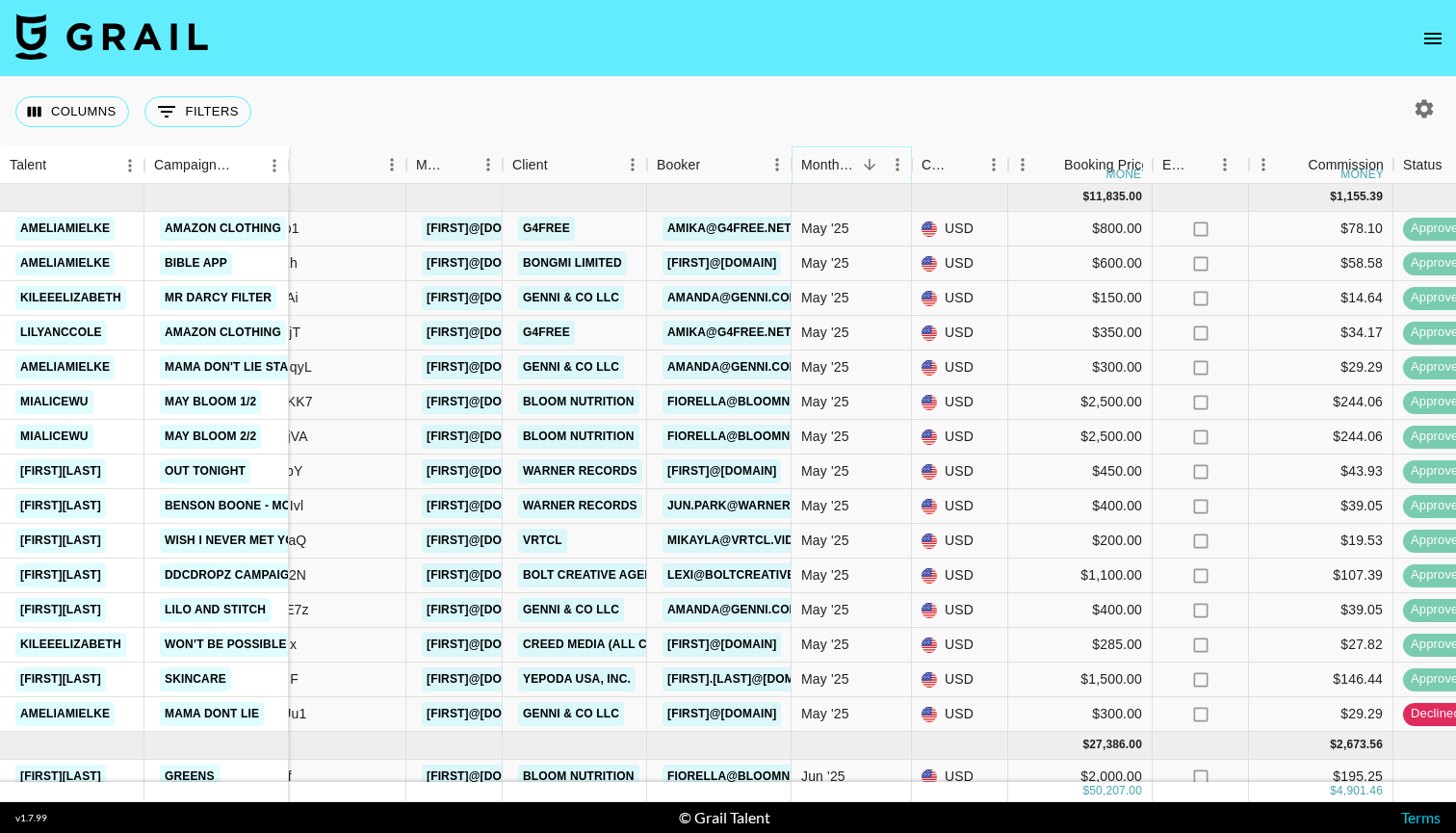 click 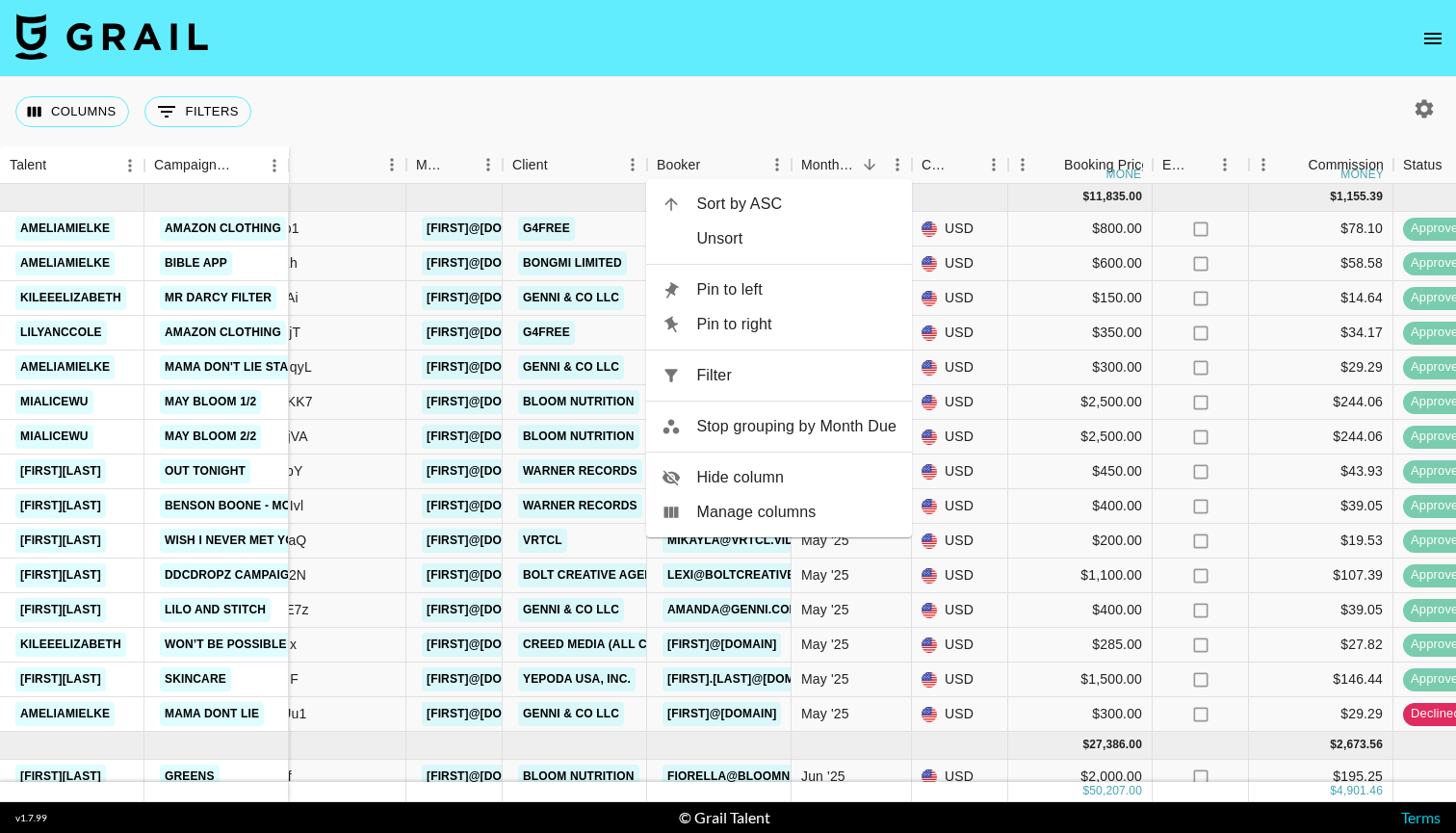 click on "Stop grouping by Month Due" at bounding box center (796, 427) 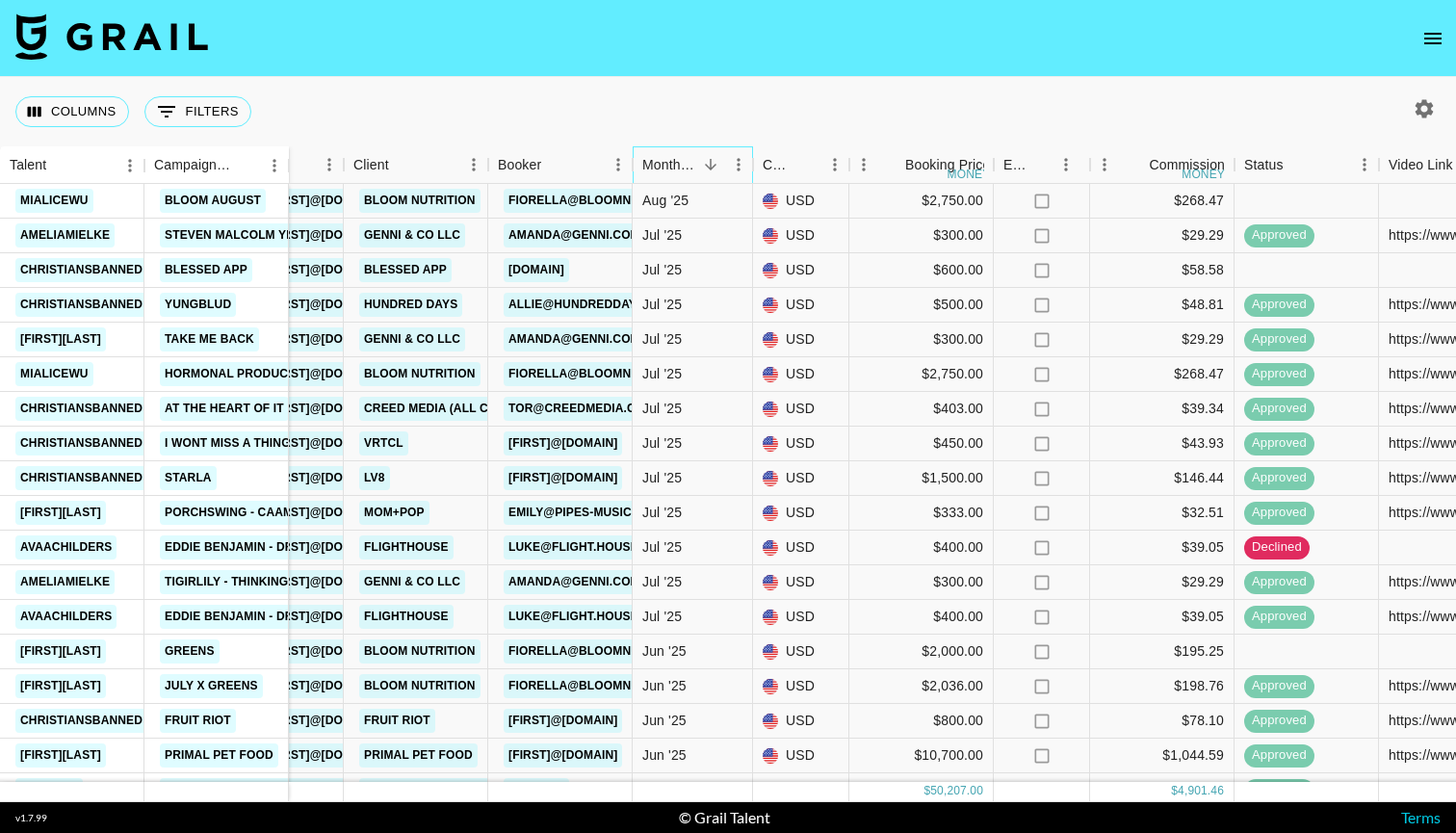 scroll, scrollTop: 0, scrollLeft: 0, axis: both 